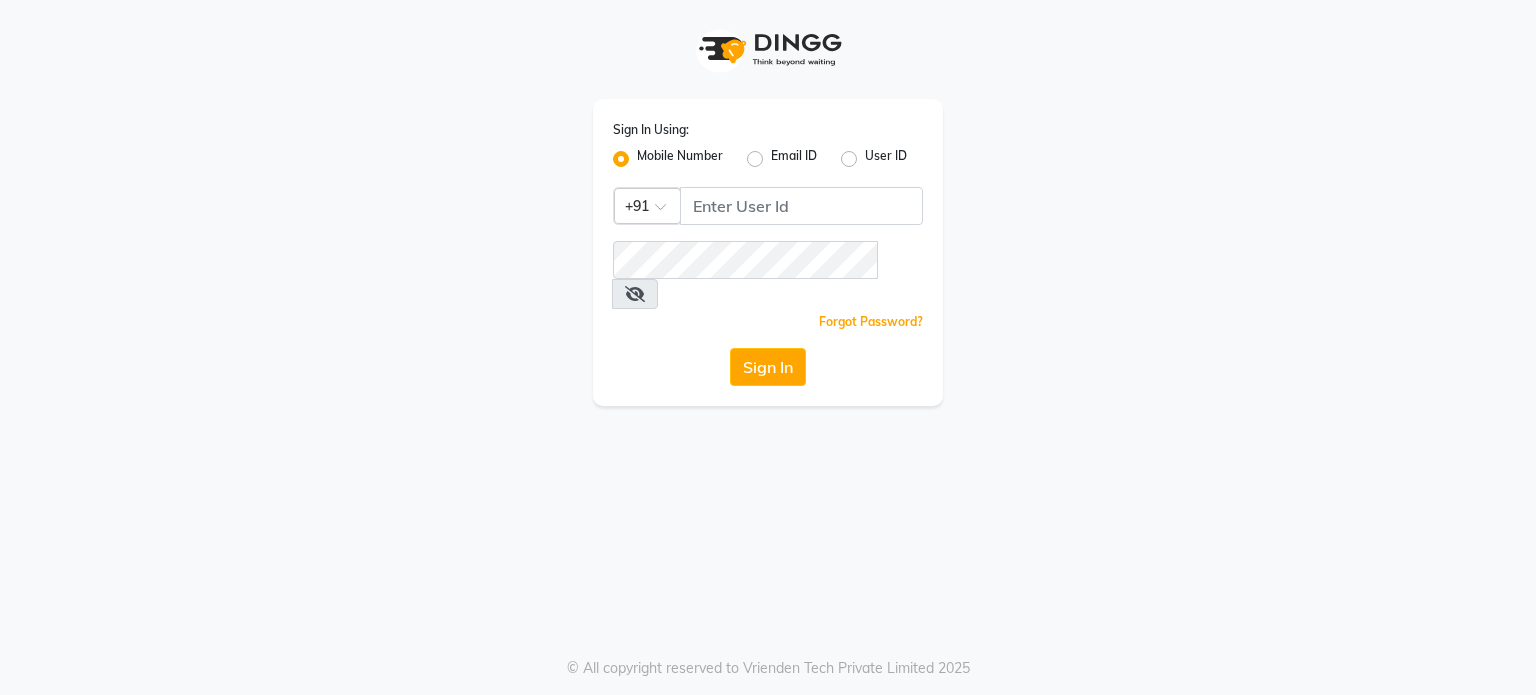 scroll, scrollTop: 0, scrollLeft: 0, axis: both 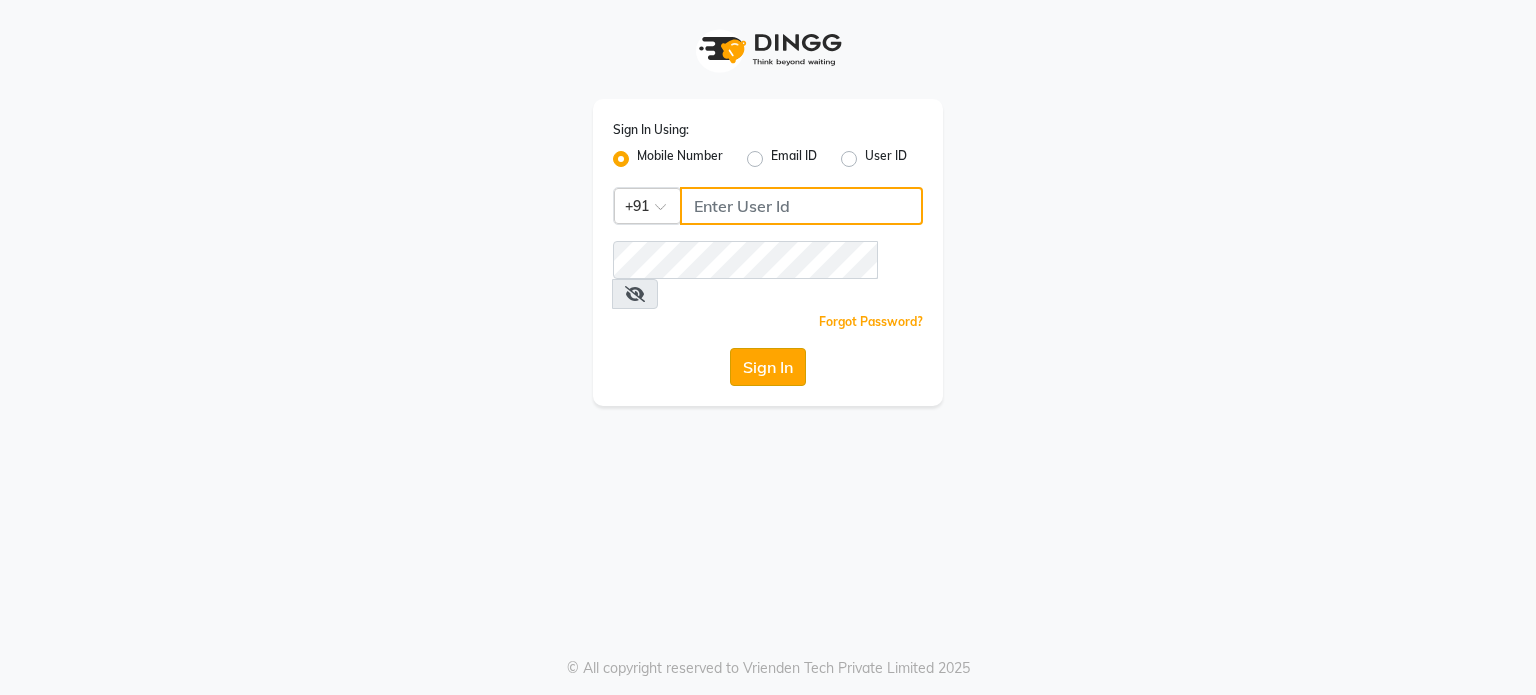 type on "[PHONE]" 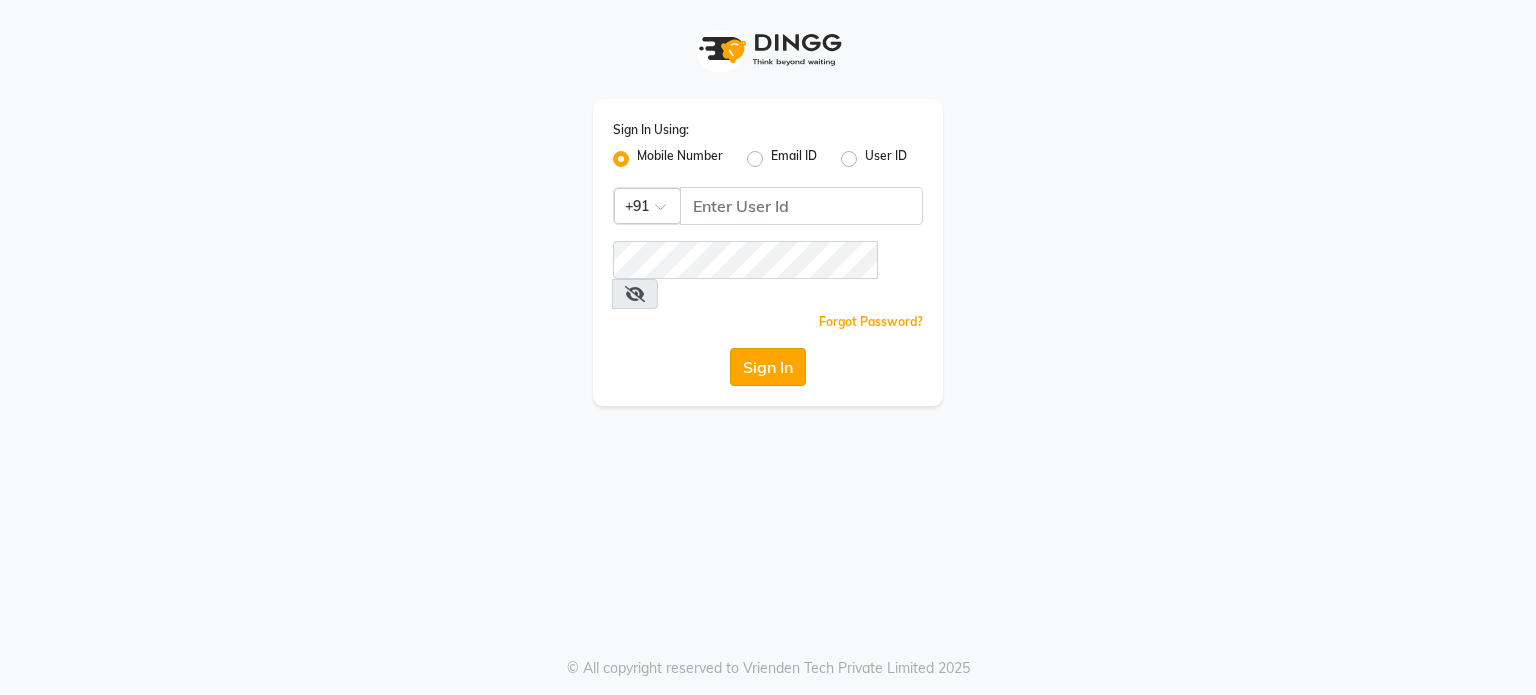 click on "Sign In" 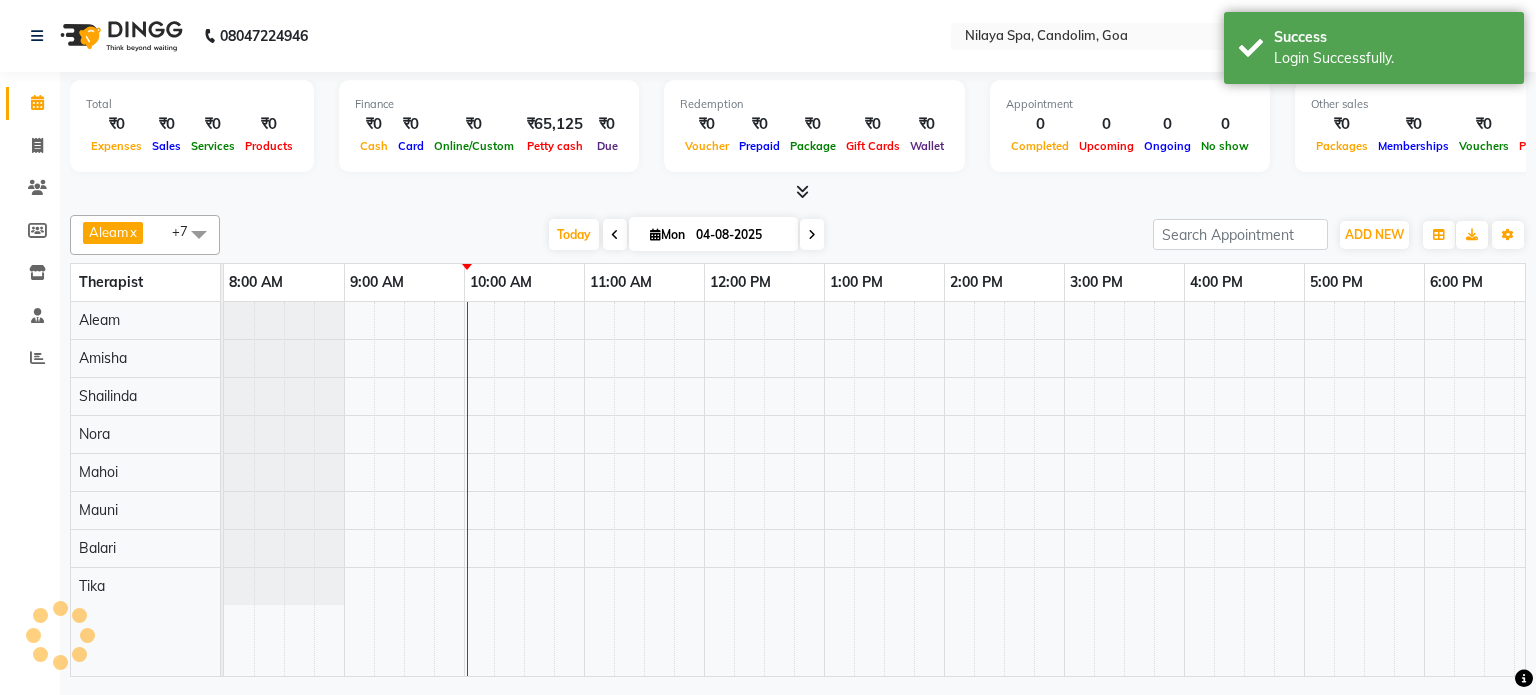 scroll, scrollTop: 0, scrollLeft: 0, axis: both 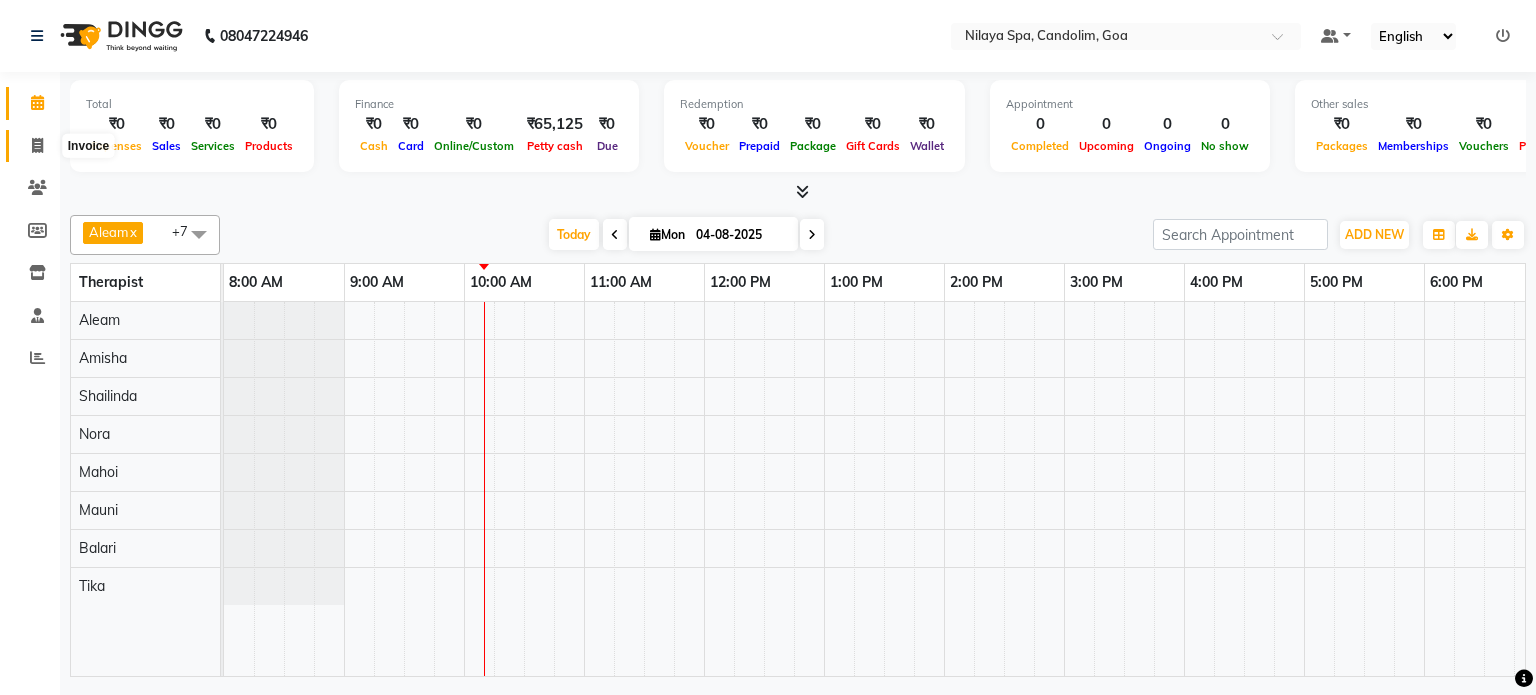 click 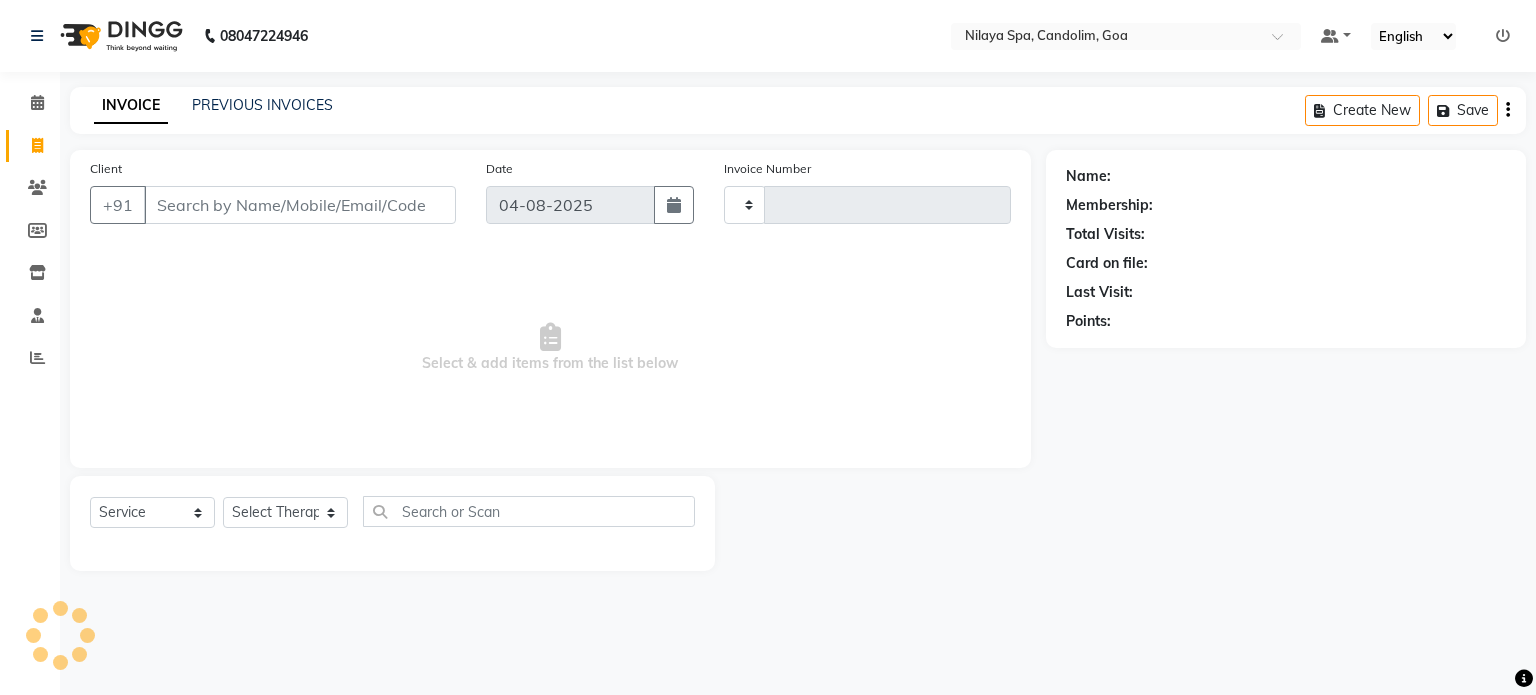 type on "0032" 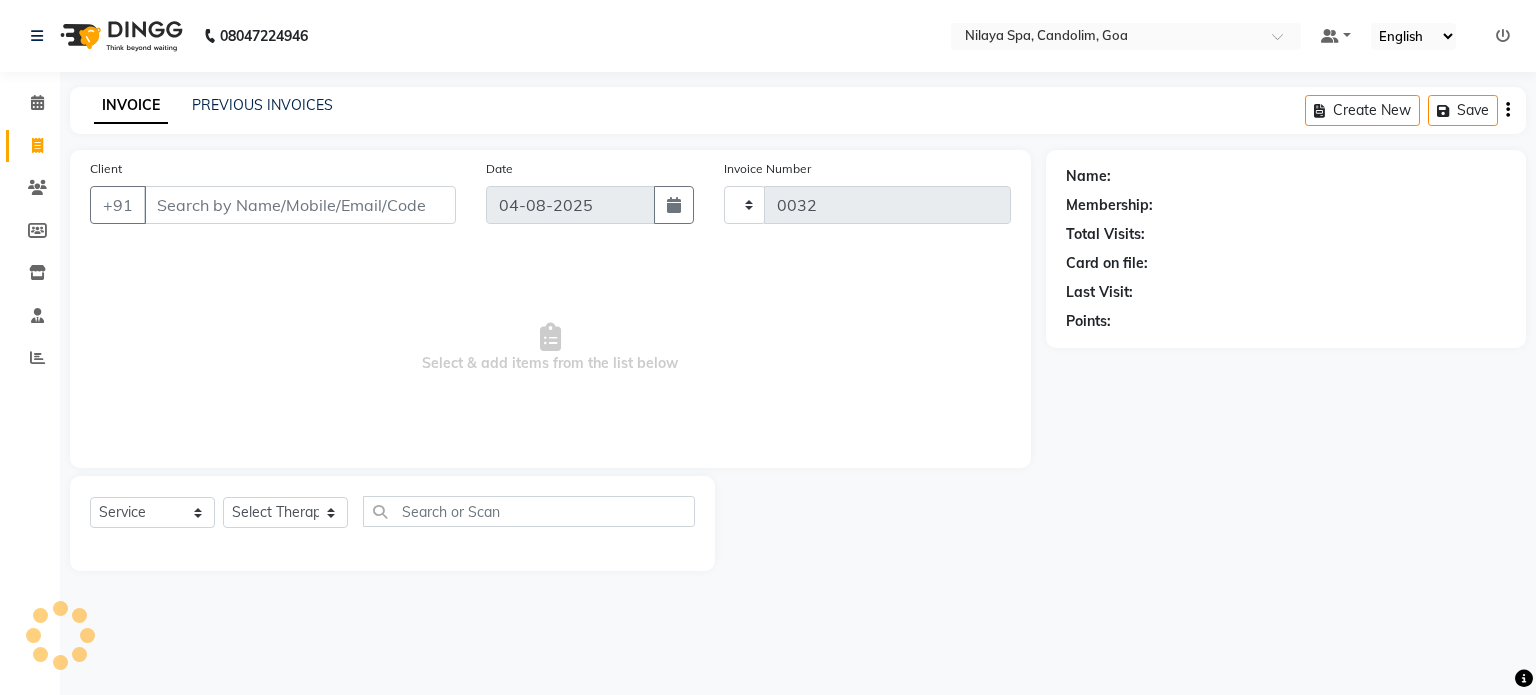 select on "8694" 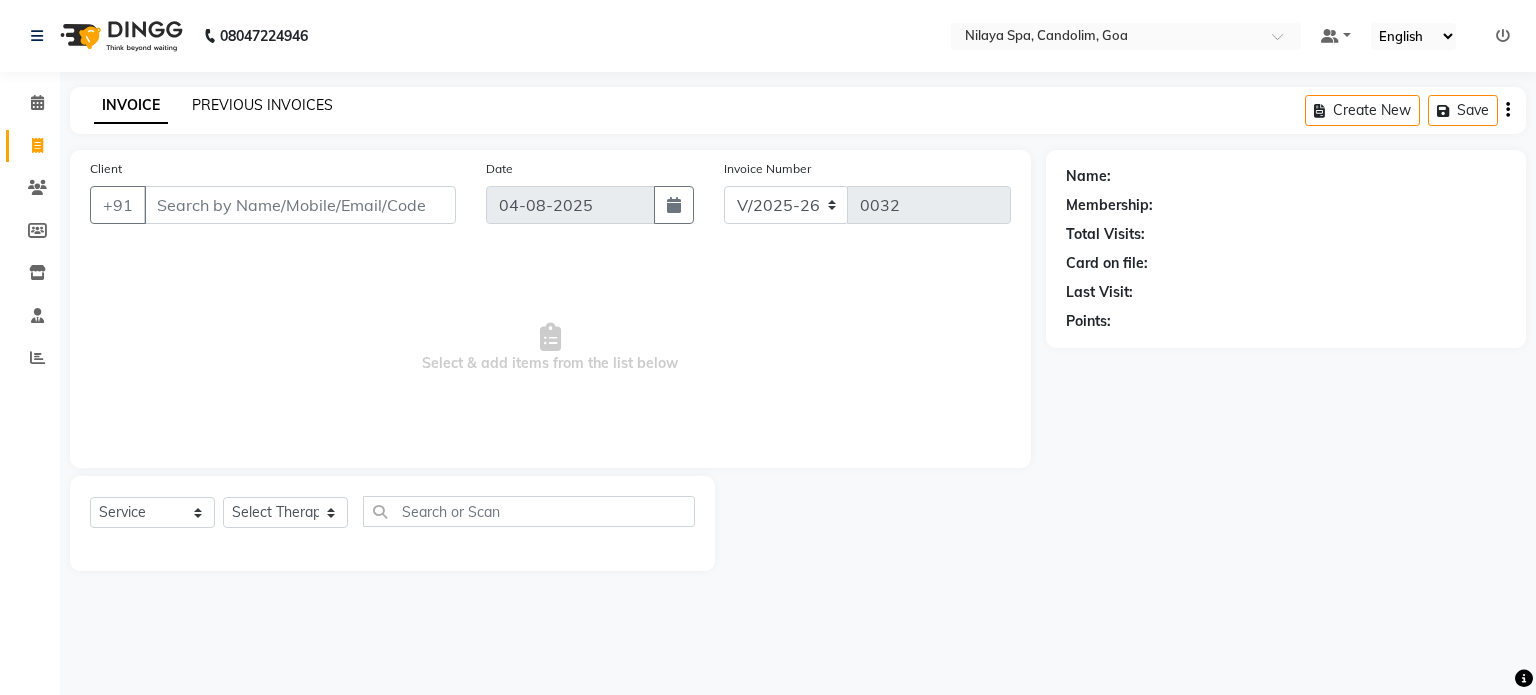 click on "PREVIOUS INVOICES" 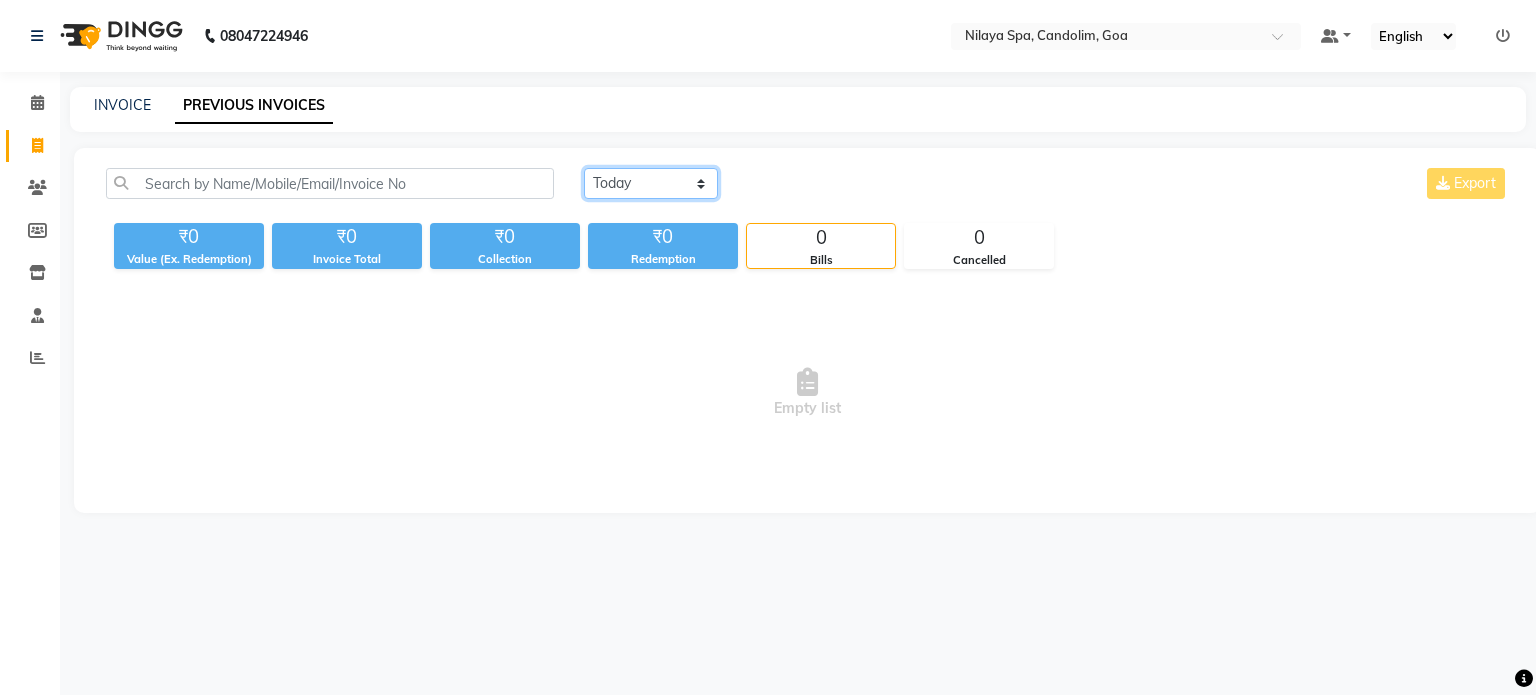 click on "Today Yesterday Custom Range" 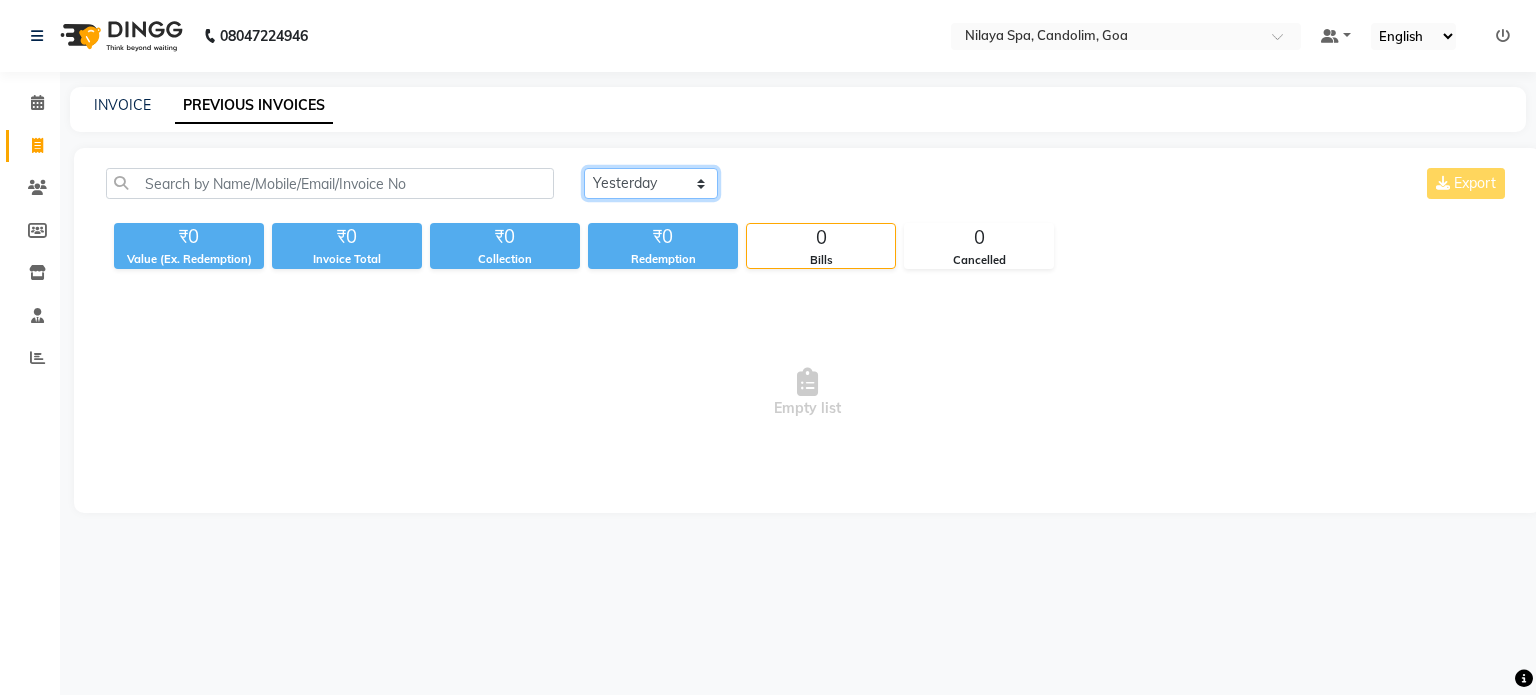 click on "Today Yesterday Custom Range" 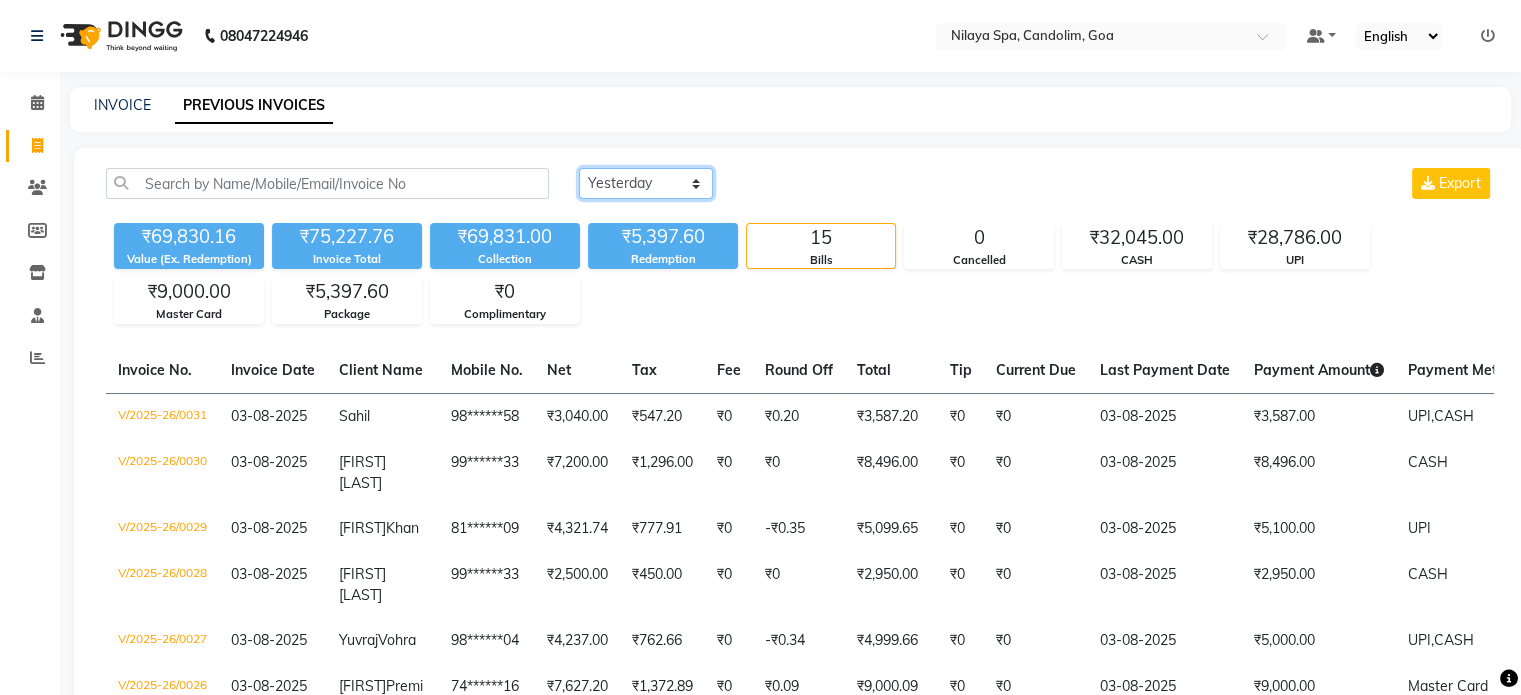 click on "Today Yesterday Custom Range" 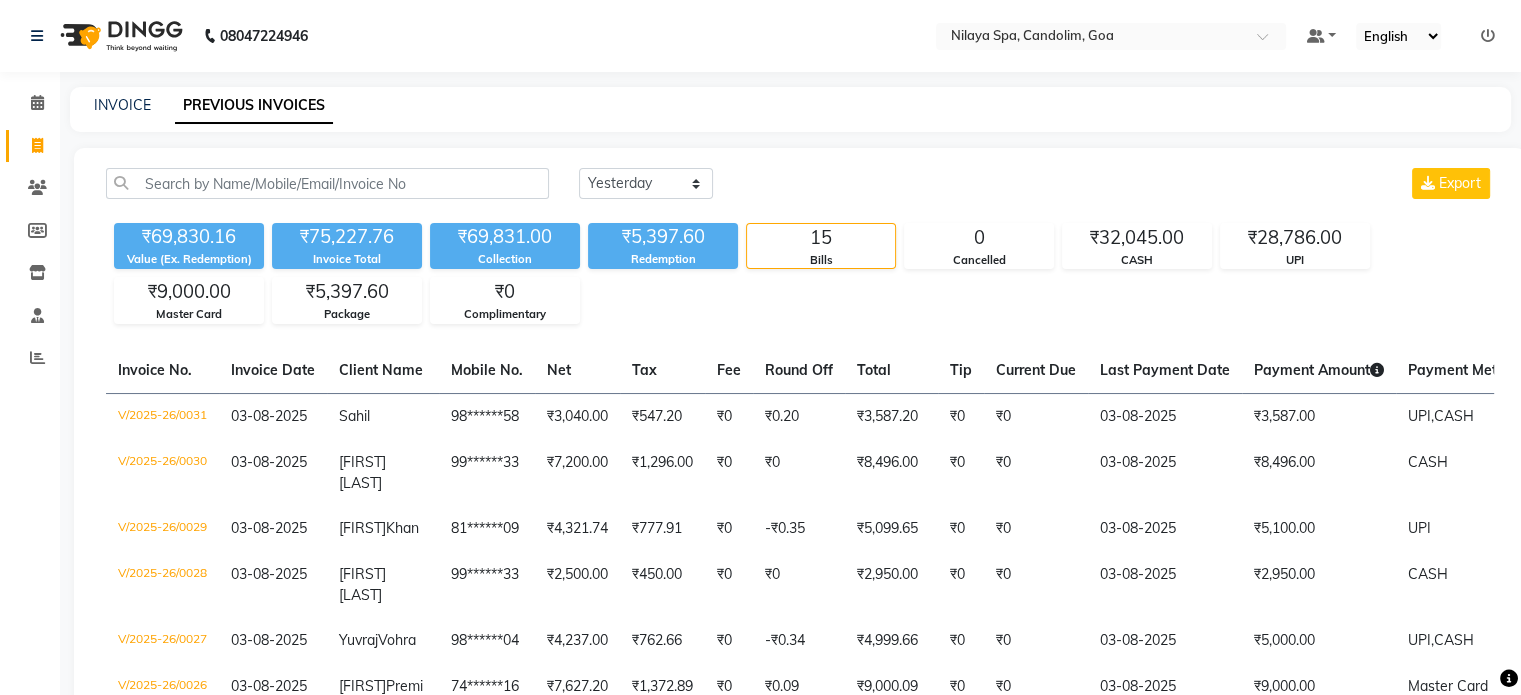 click on "Today Yesterday Custom Range Export ₹69,830.16 Value (Ex. Redemption) ₹75,227.76 Invoice Total  ₹69,831.00 Collection ₹5,397.60 Redemption 15 Bills 0 Cancelled ₹32,045.00 CASH ₹28,786.00 UPI ₹9,000.00 Master Card ₹5,397.60 Package ₹0 Complimentary  Invoice No.   Invoice Date   Client Name   Mobile No.   Net   Tax   Fee   Round Off   Total   Tip   Current Due   Last Payment Date   Payment Amount   Payment Methods   Cancel Reason   Status   V/2025-26/0031  03-08-2025 [FIRST]   98******58 ₹3,040.00 ₹547.20  ₹0  ₹0.20 ₹3,587.20 ₹0 ₹0 03-08-2025 ₹3,587.00  UPI,  CASH - PAID  V/2025-26/0030  03-08-2025 [FIRST]  [LAST] 99******33 ₹7,200.00 ₹1,296.00  ₹0  ₹0 ₹8,496.00 ₹0 ₹0 03-08-2025 ₹8,496.00  CASH - PAID  V/2025-26/0029  03-08-2025 [FIRST]  [LAST] 81******09 ₹4,321.74 ₹777.91  ₹0  -₹0.35 ₹5,099.65 ₹0 ₹0 03-08-2025 ₹5,100.00  UPI - PAID  V/2025-26/0028  03-08-2025 [FIRST]  [LAST] 99******33 ₹2,500.00 ₹450.00  ₹0  ₹0 ₹2,950.00 ₹0 ₹0 CASH -" 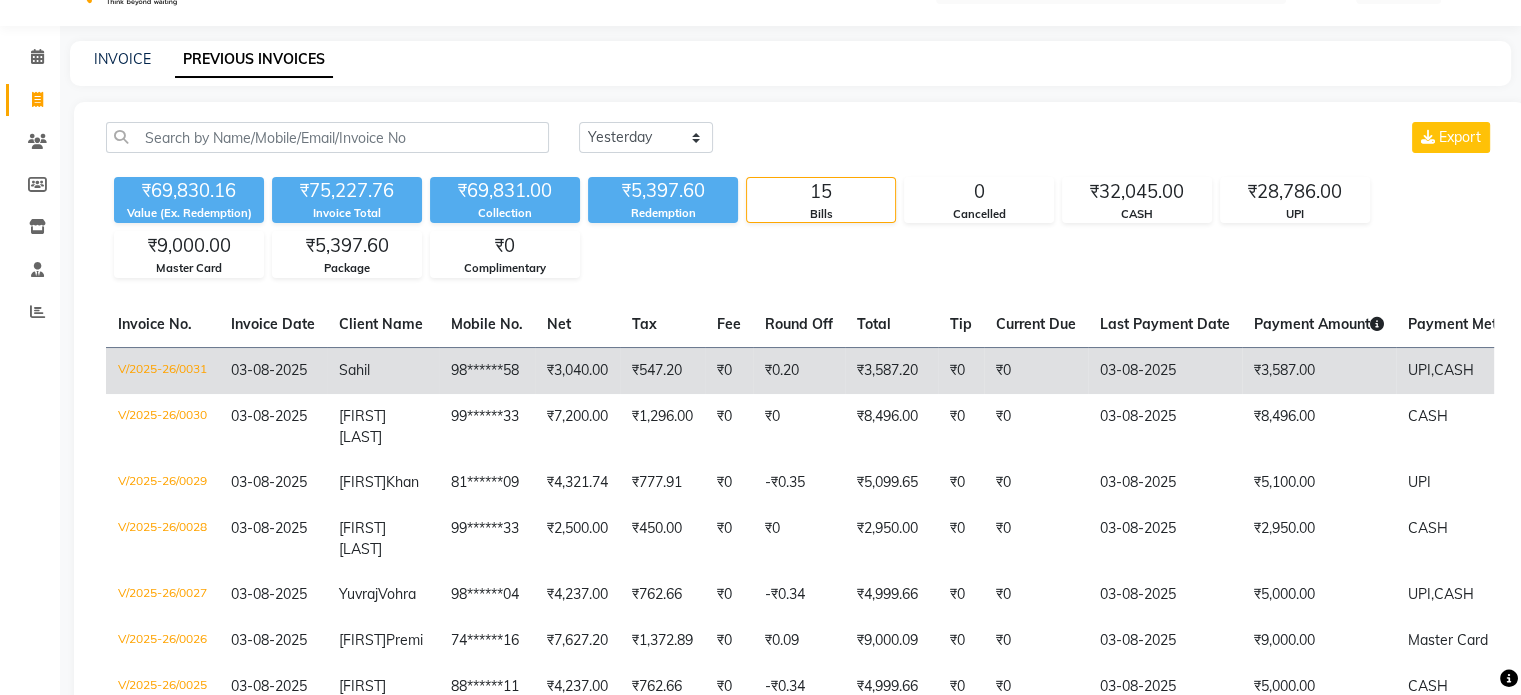 scroll, scrollTop: 0, scrollLeft: 0, axis: both 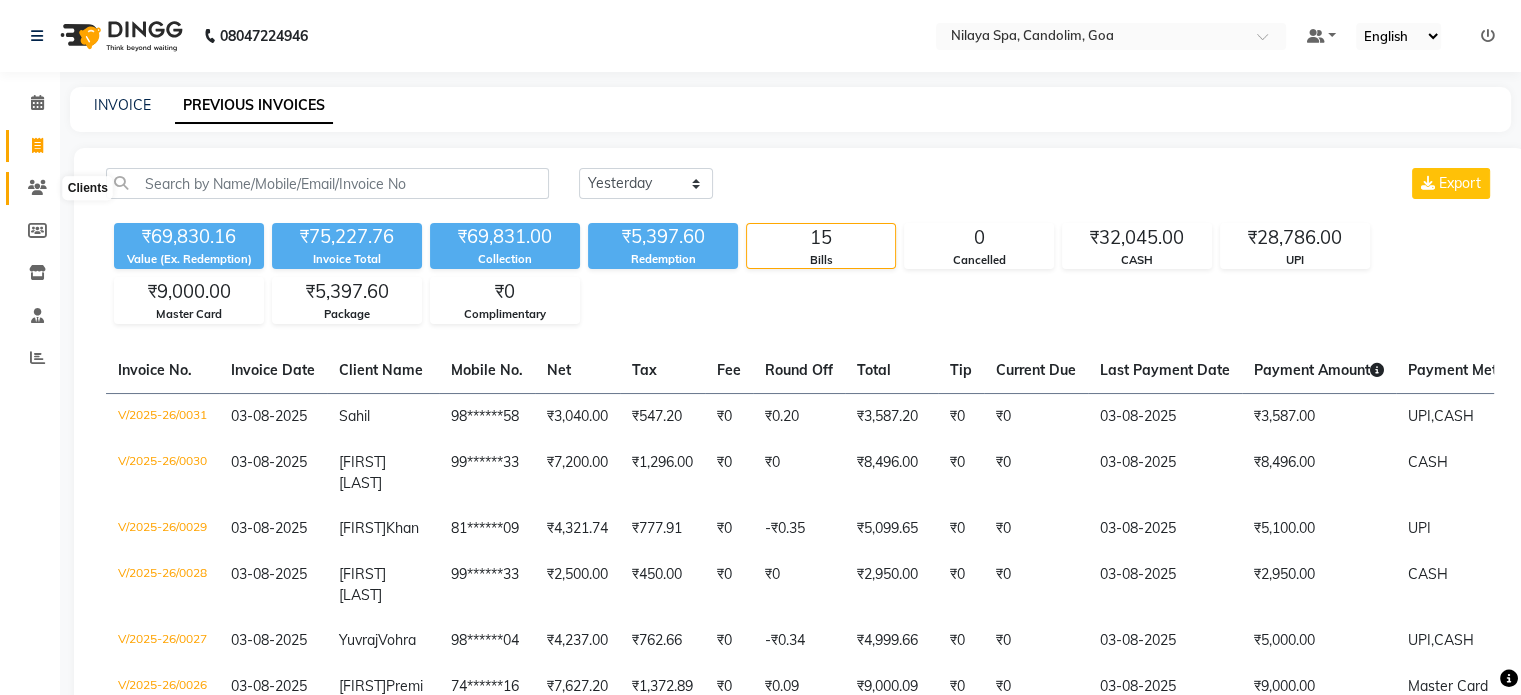 click 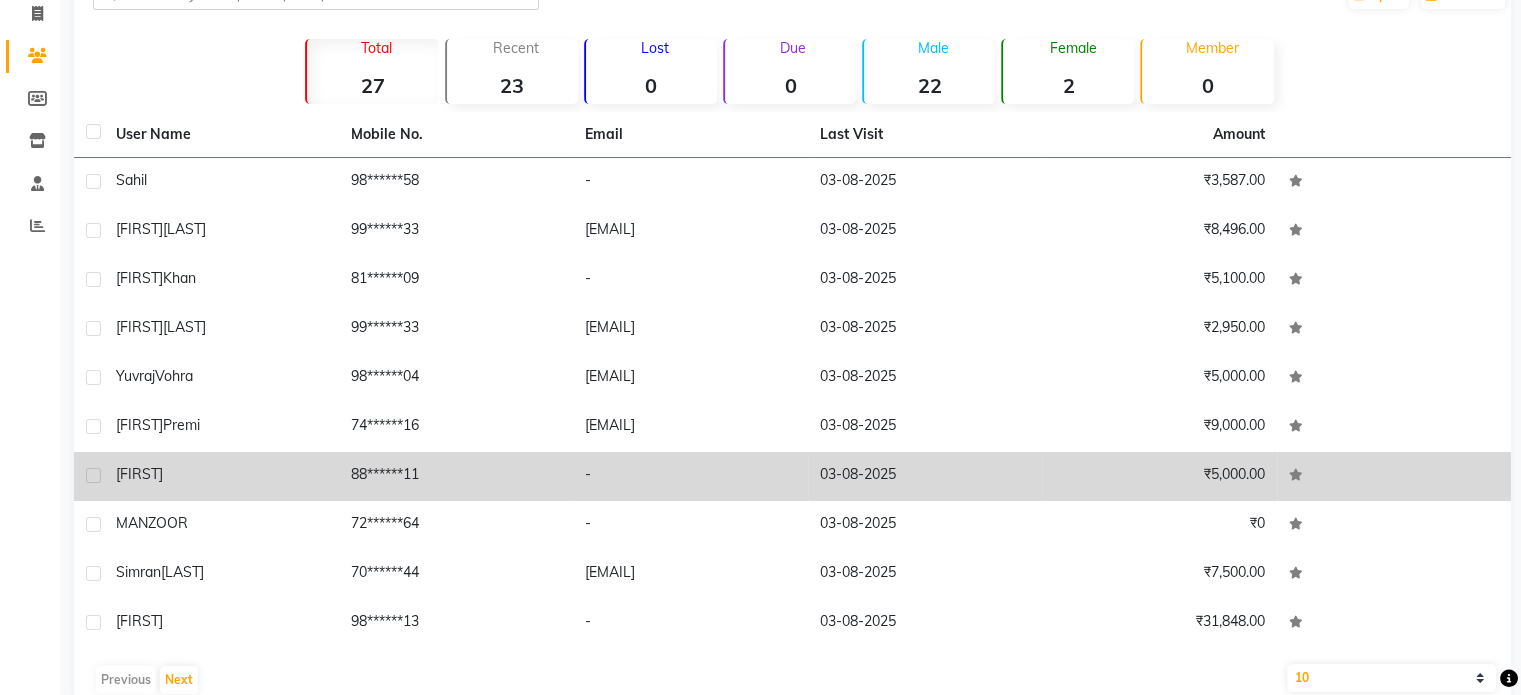 scroll, scrollTop: 170, scrollLeft: 0, axis: vertical 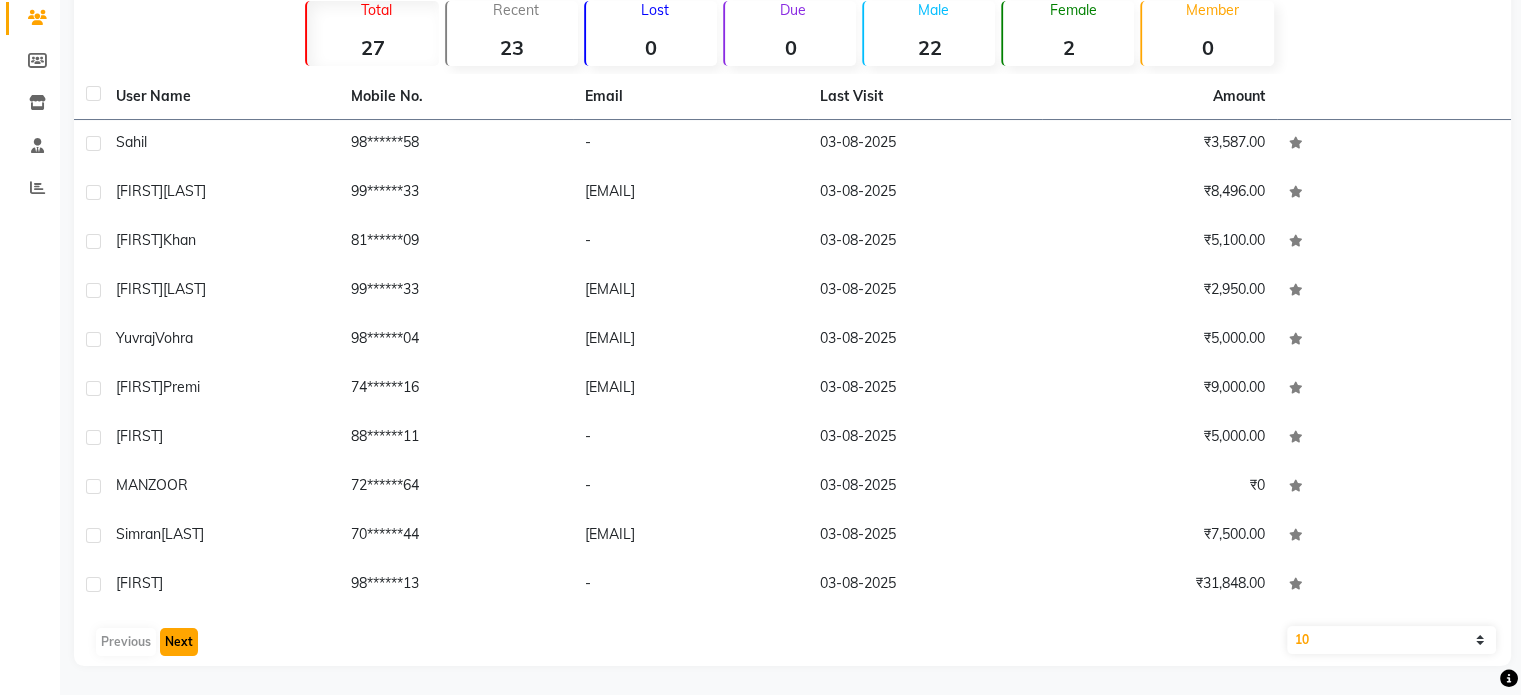 click on "Next" 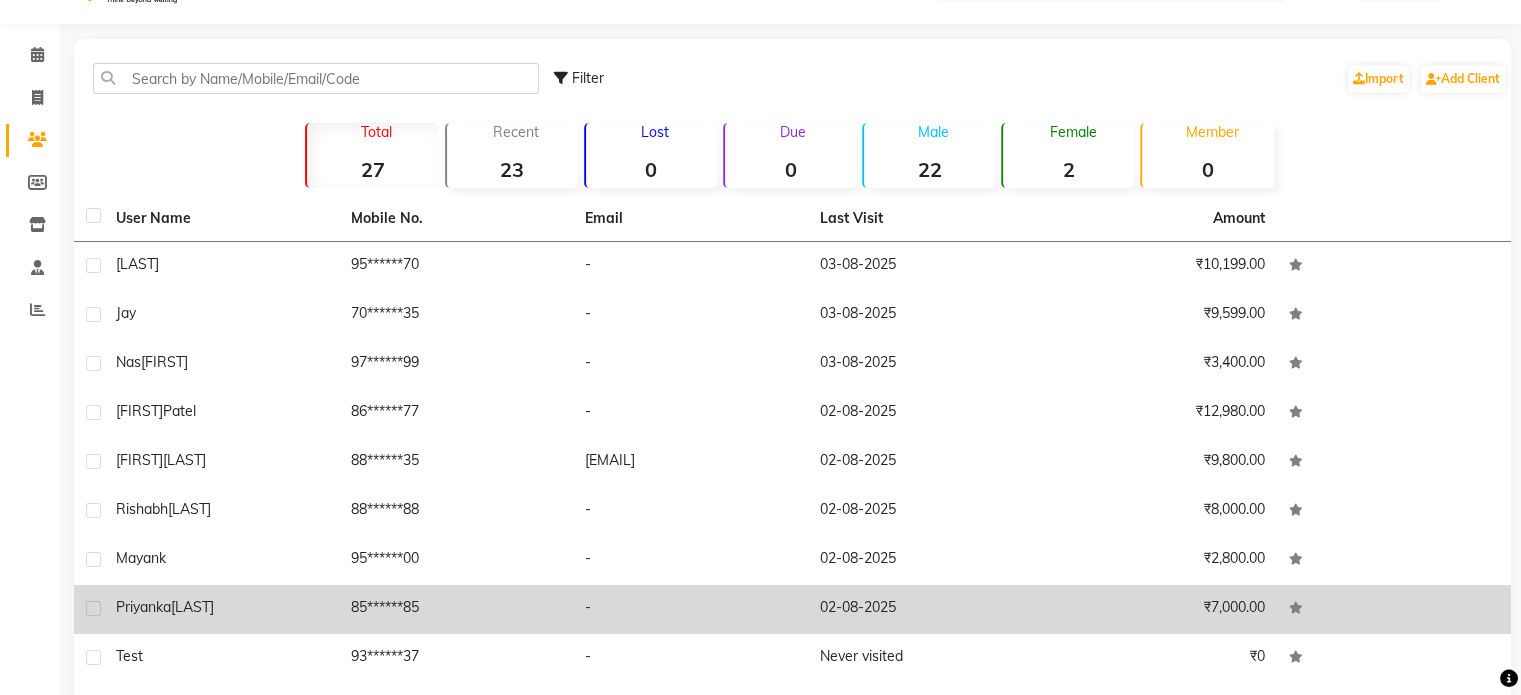 scroll, scrollTop: 0, scrollLeft: 0, axis: both 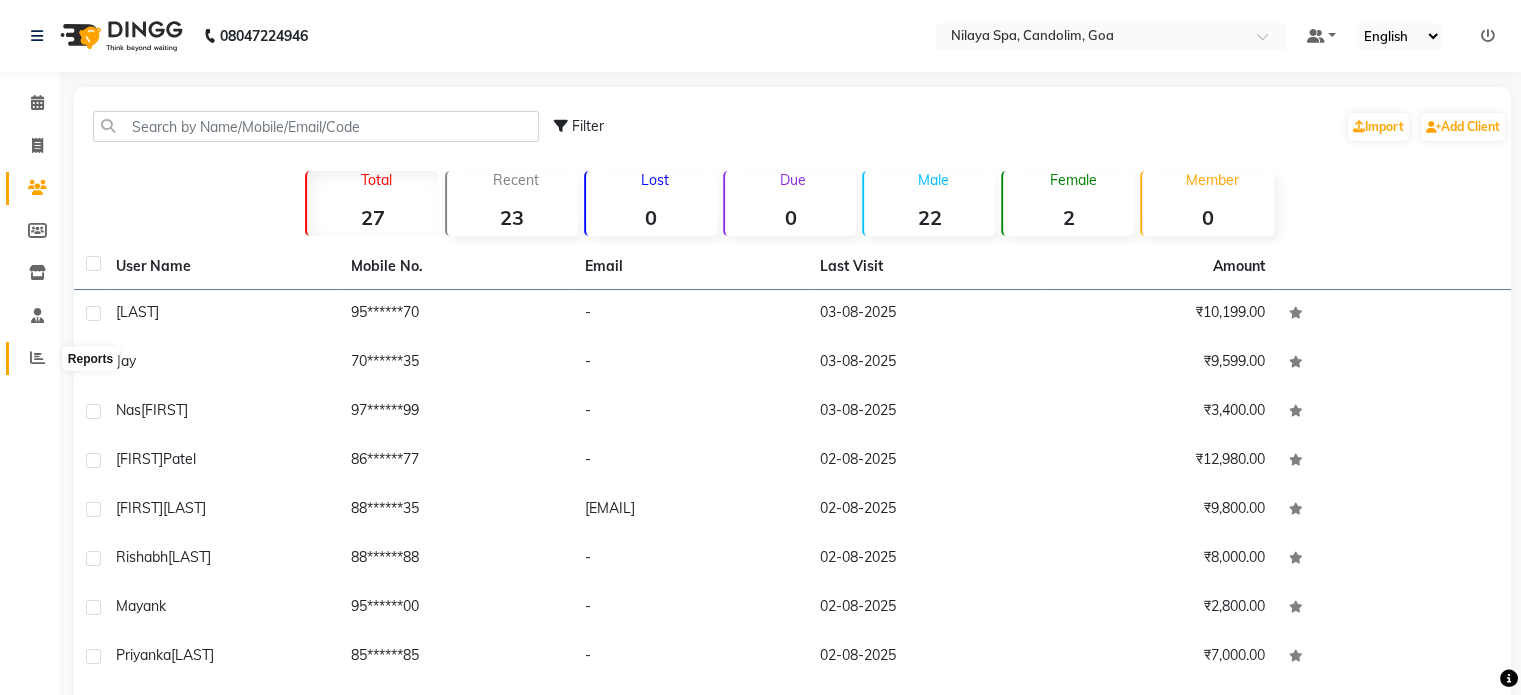 click 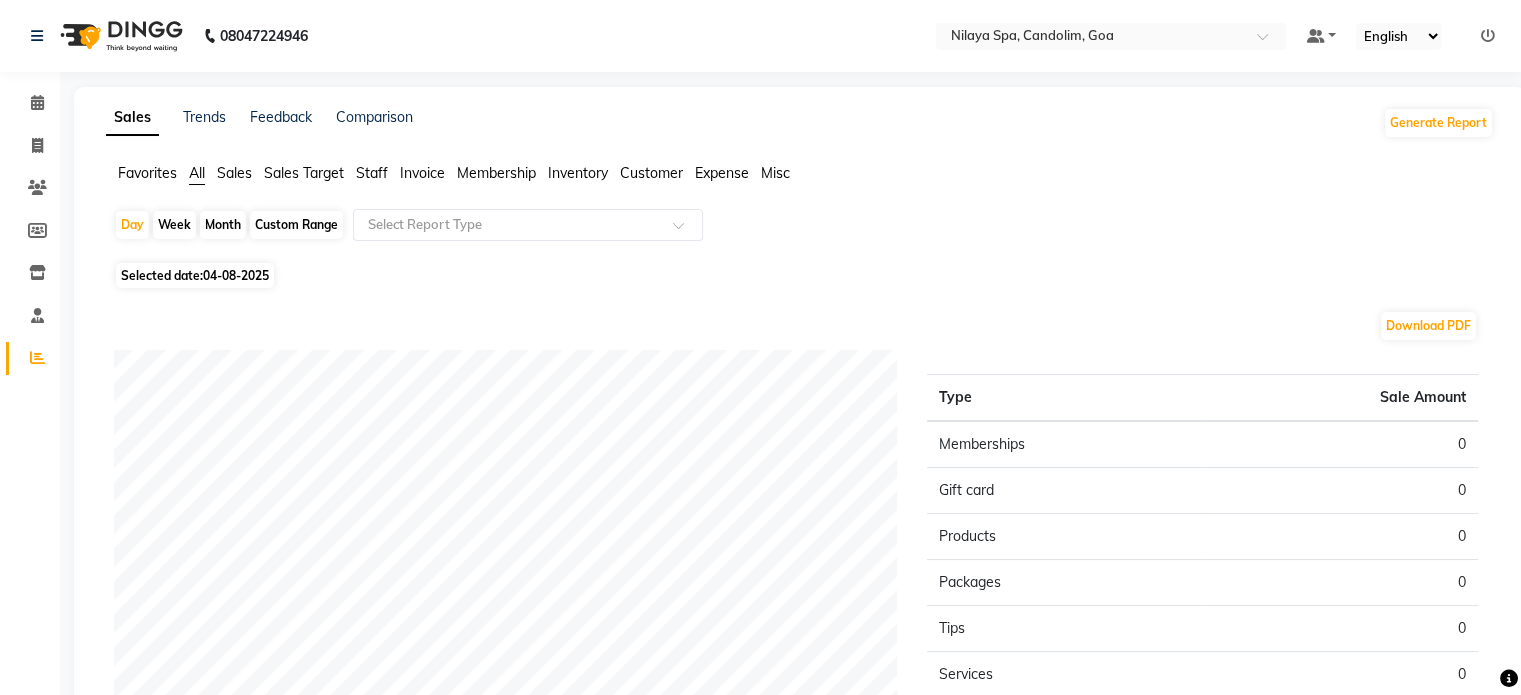 click on "Sales" 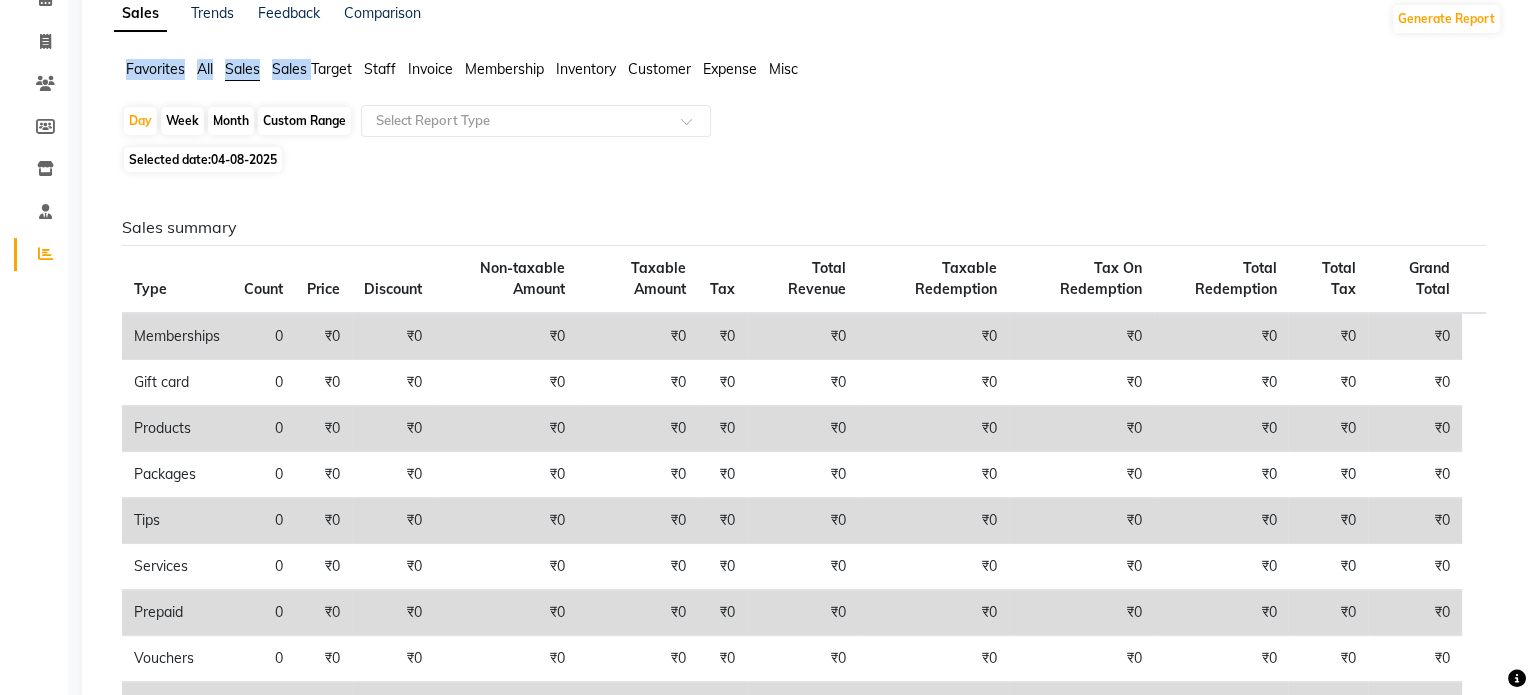 scroll, scrollTop: 0, scrollLeft: 0, axis: both 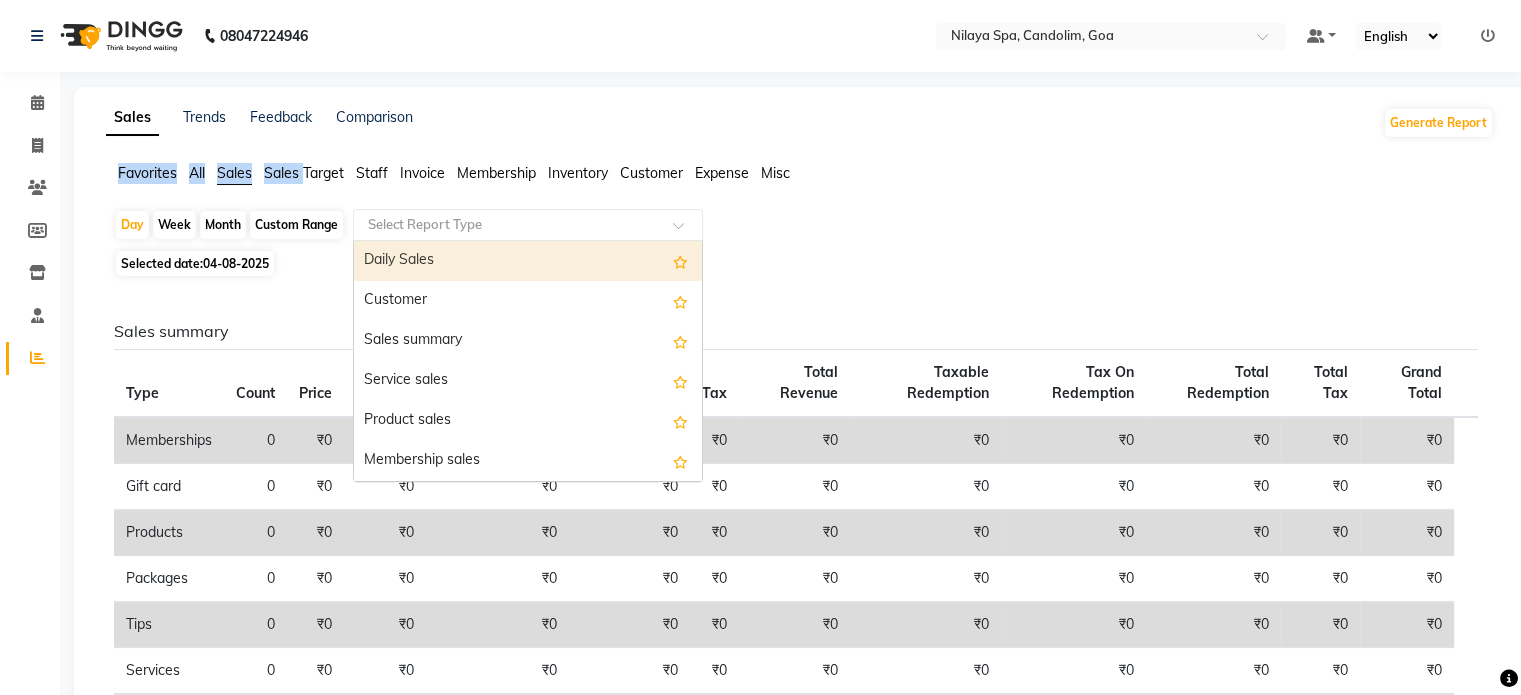 click 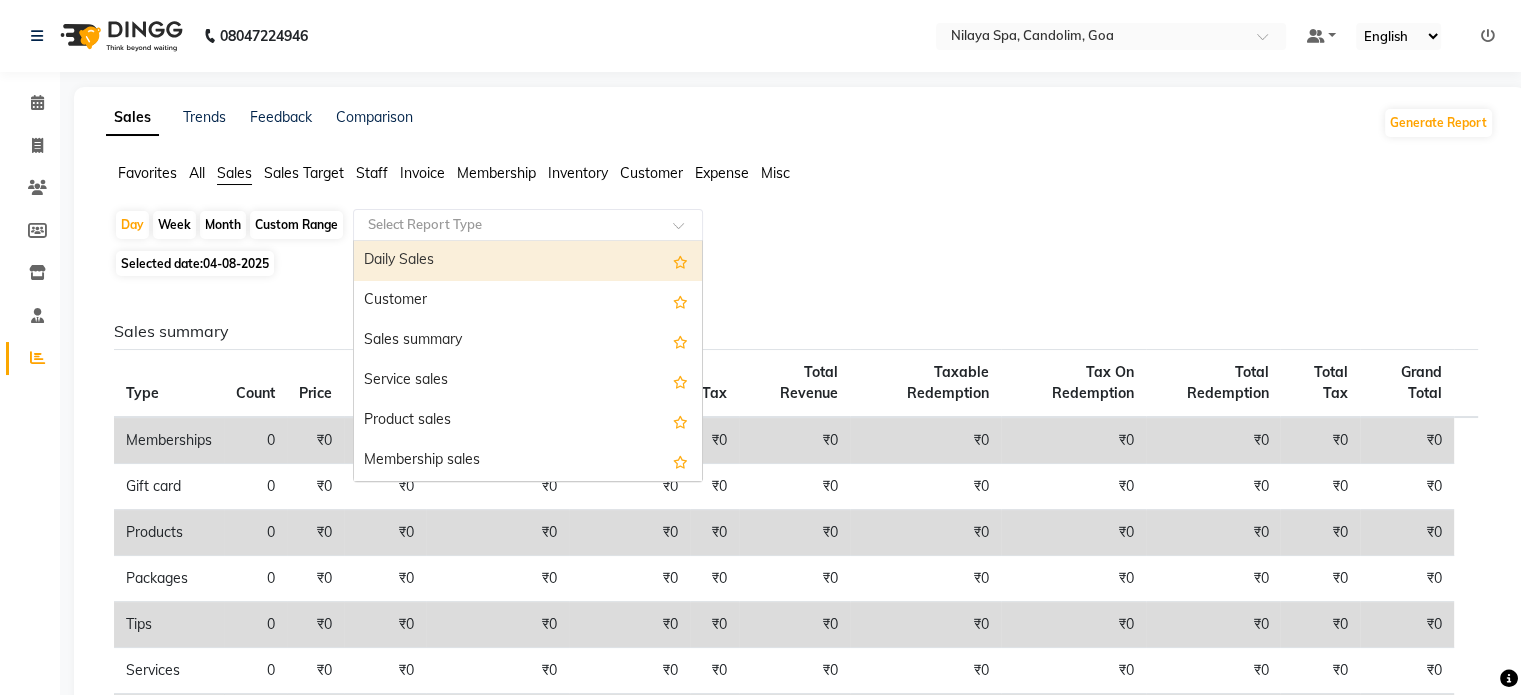 click 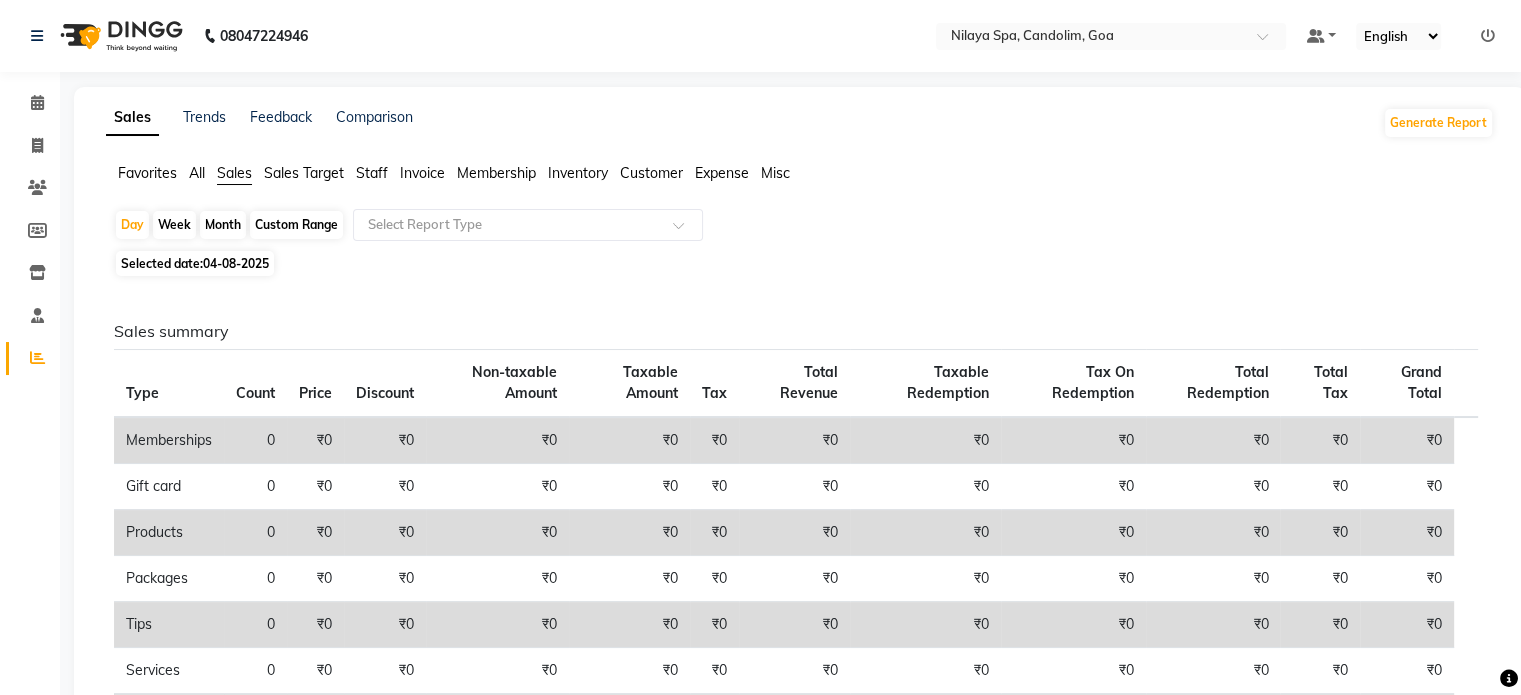 click on "Week" 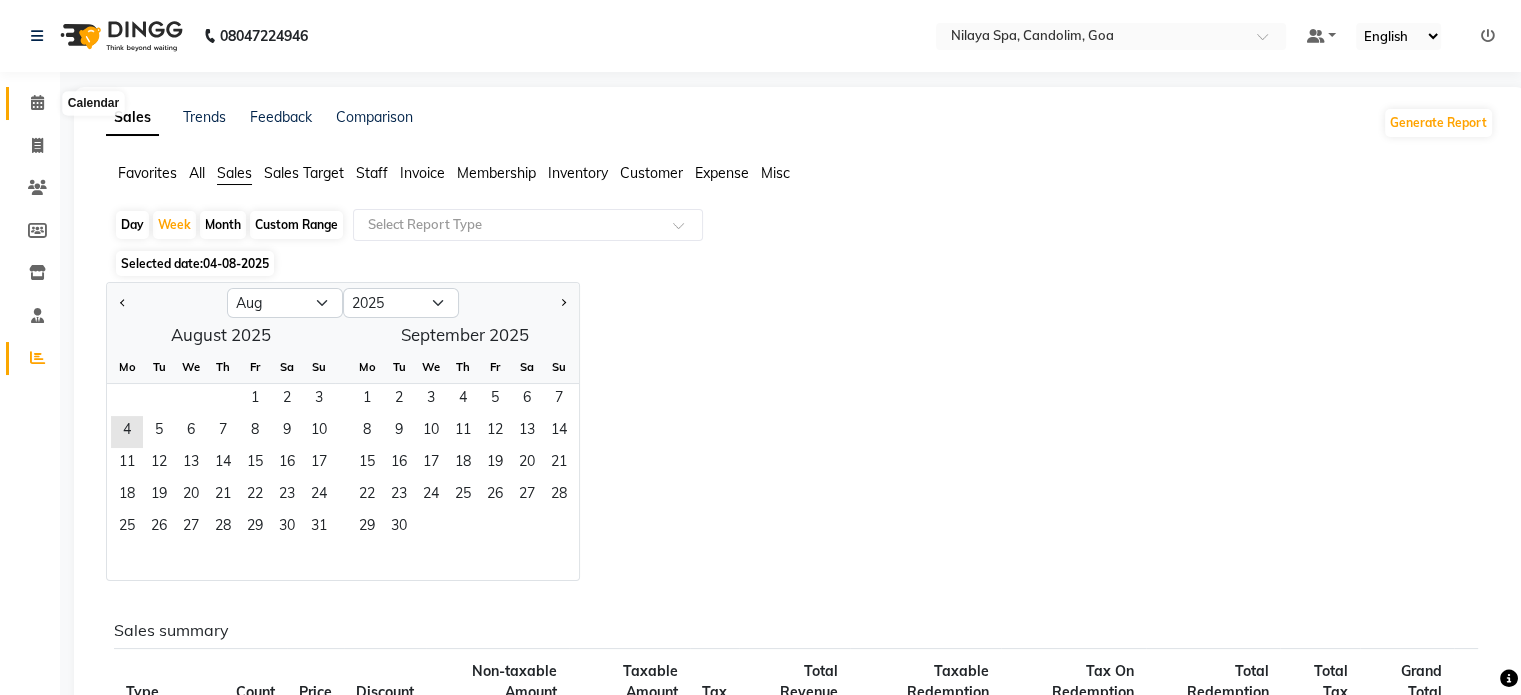 click 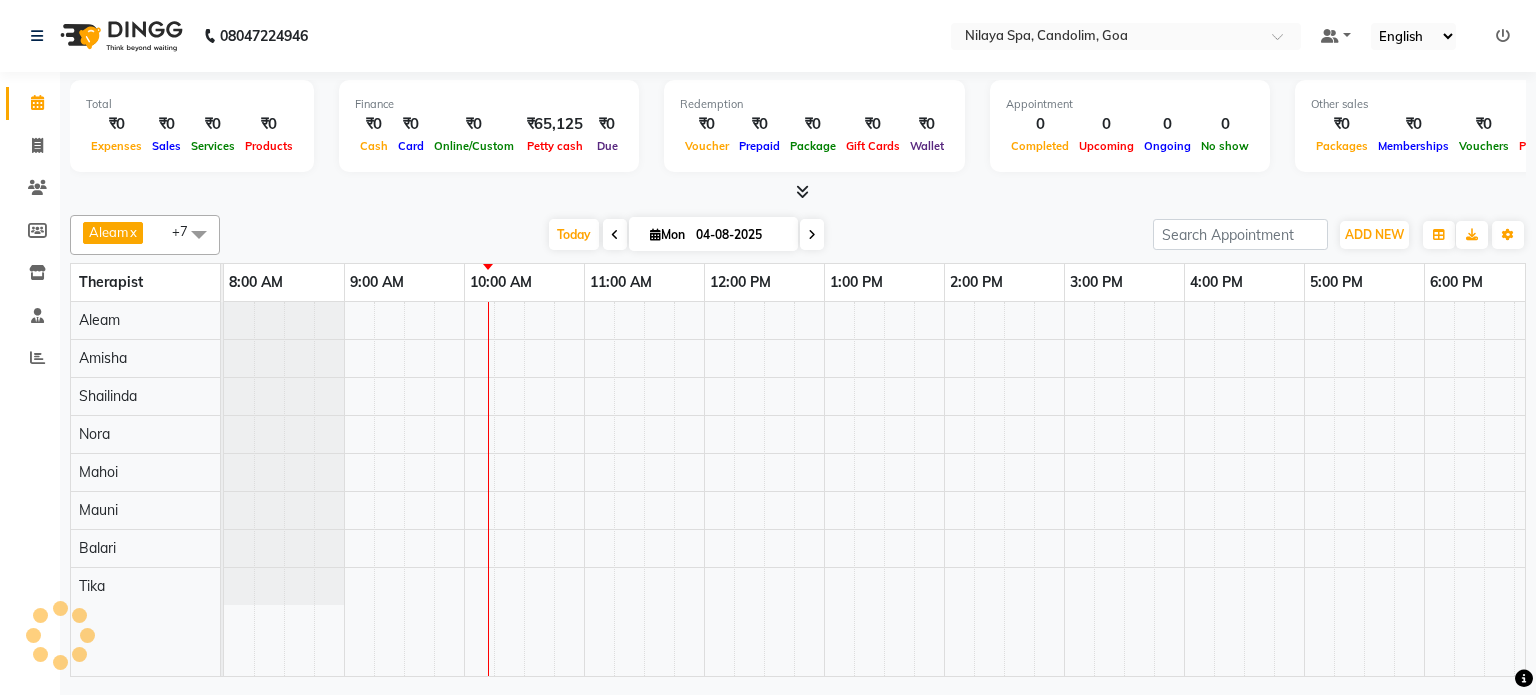 scroll, scrollTop: 0, scrollLeft: 0, axis: both 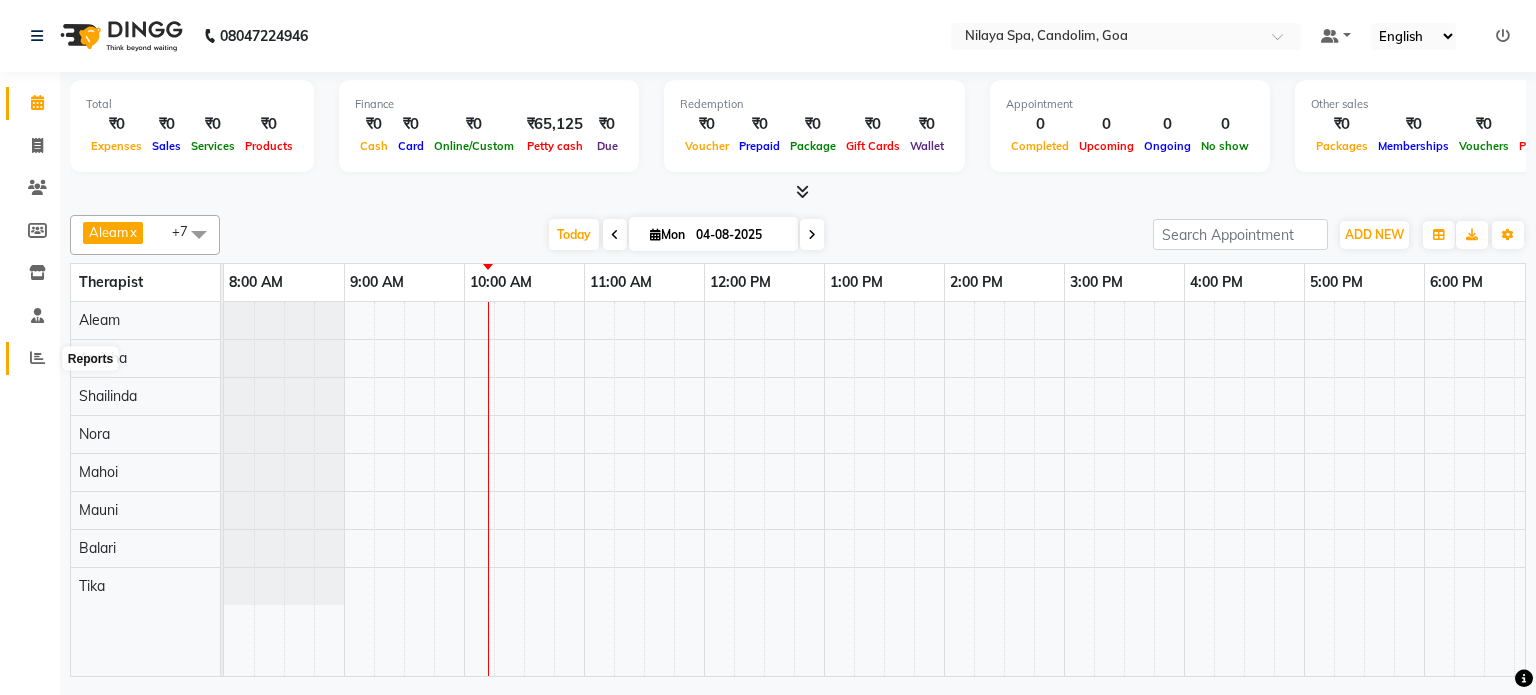 click 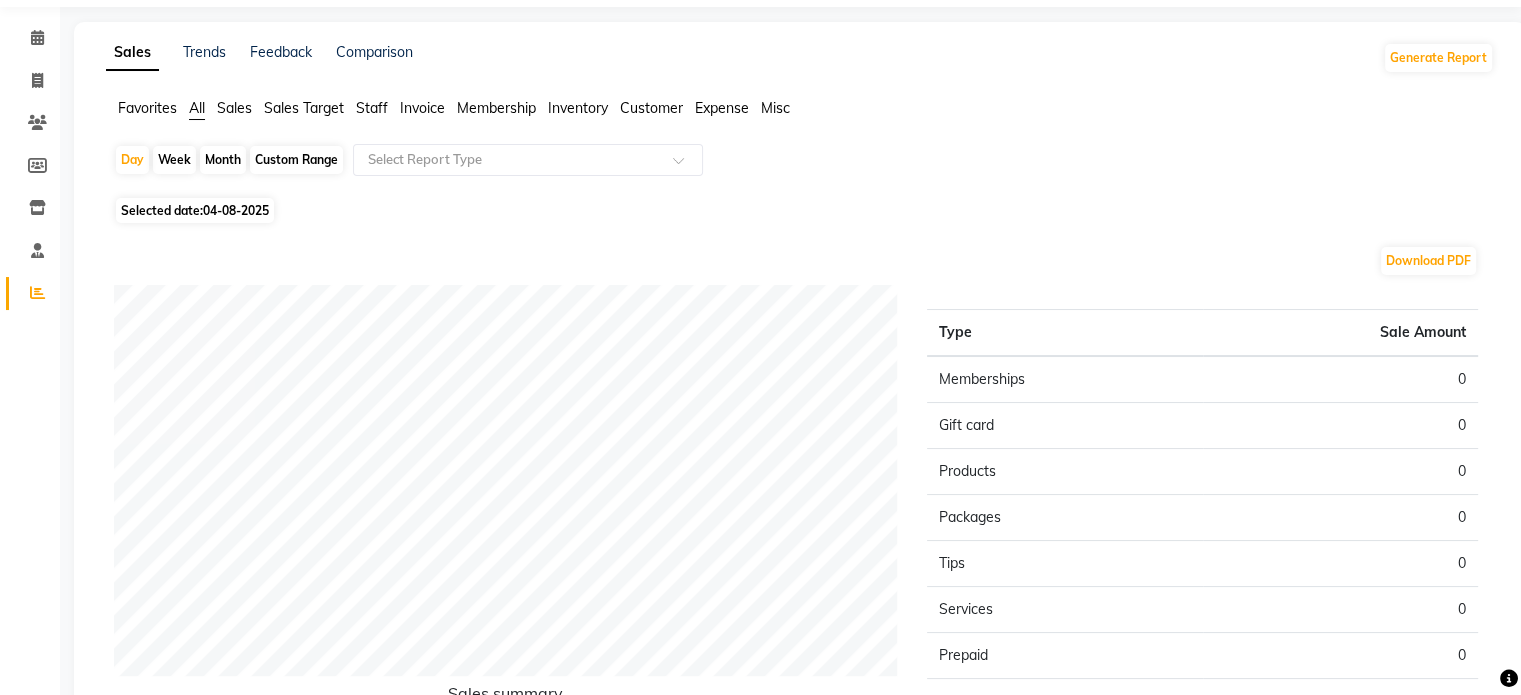scroll, scrollTop: 0, scrollLeft: 0, axis: both 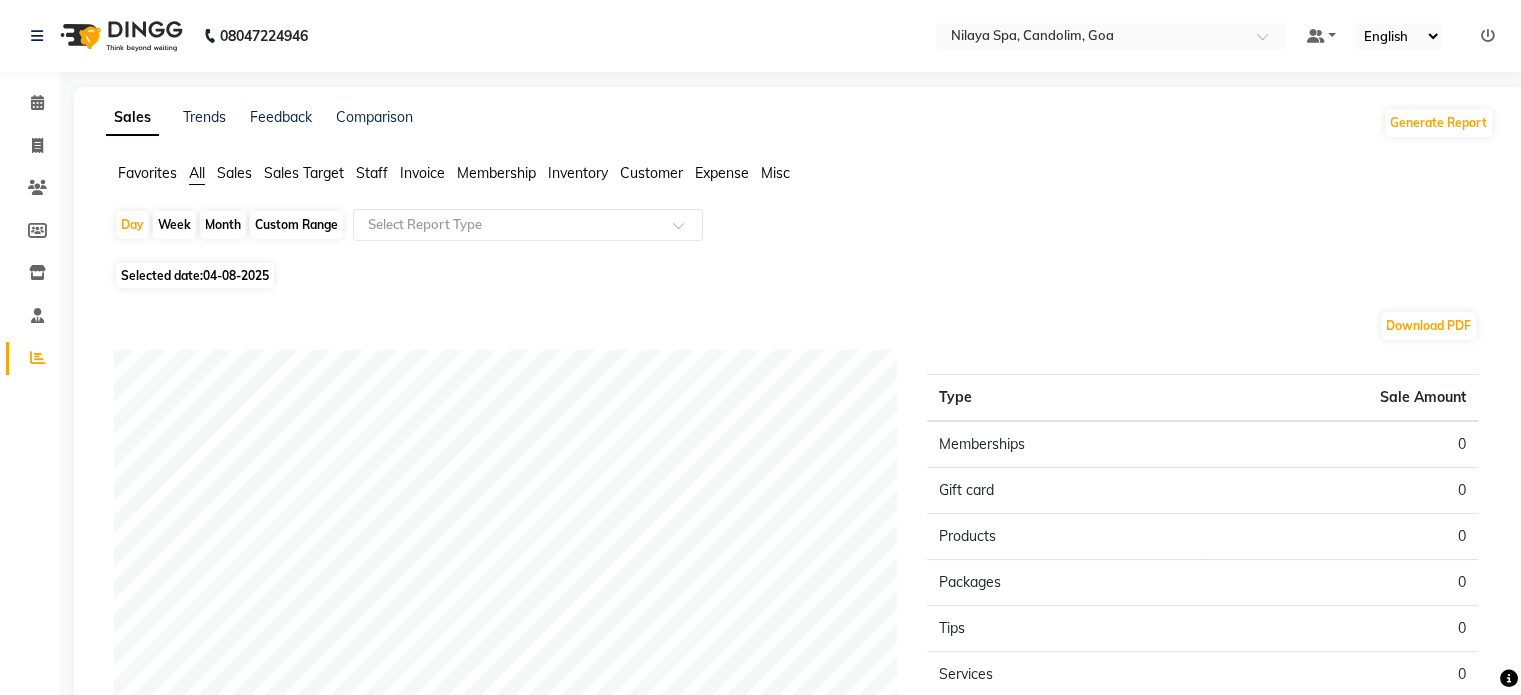 click on "Inventory" 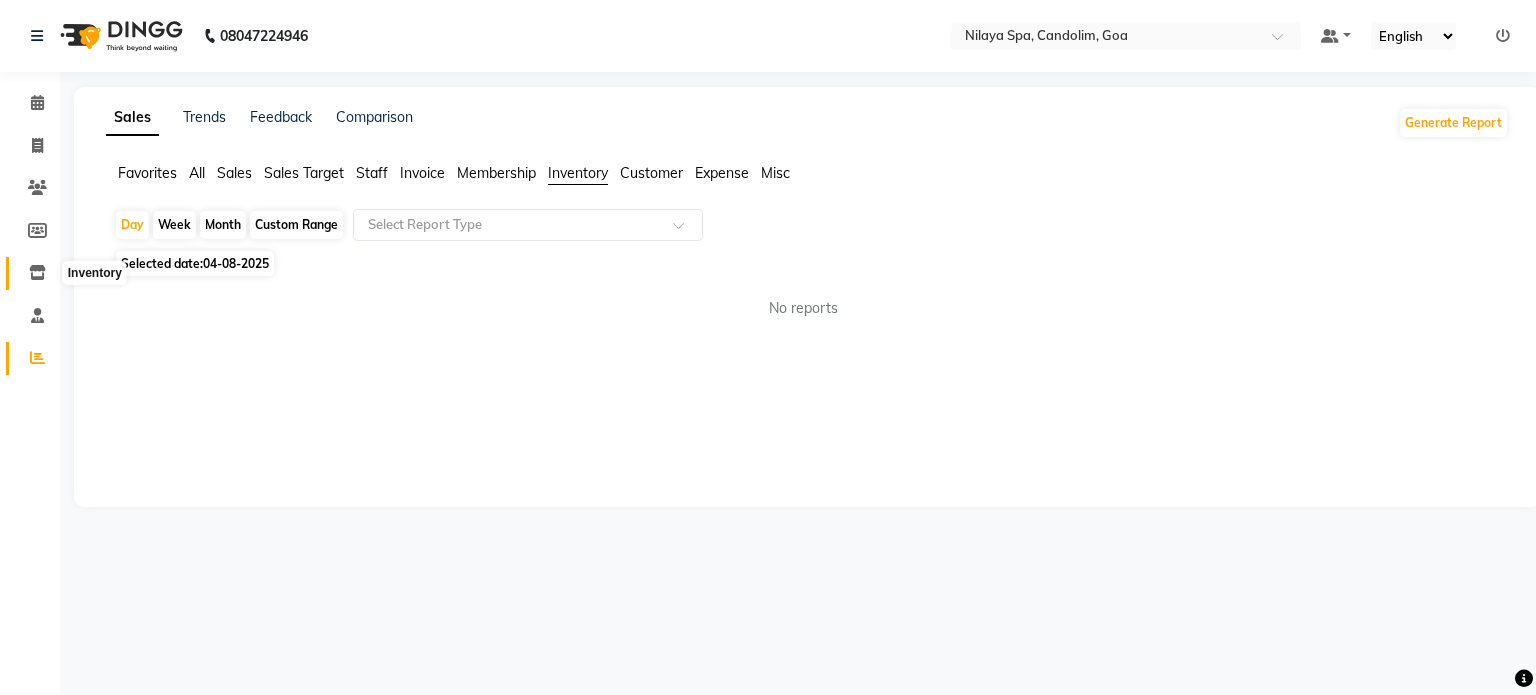 click 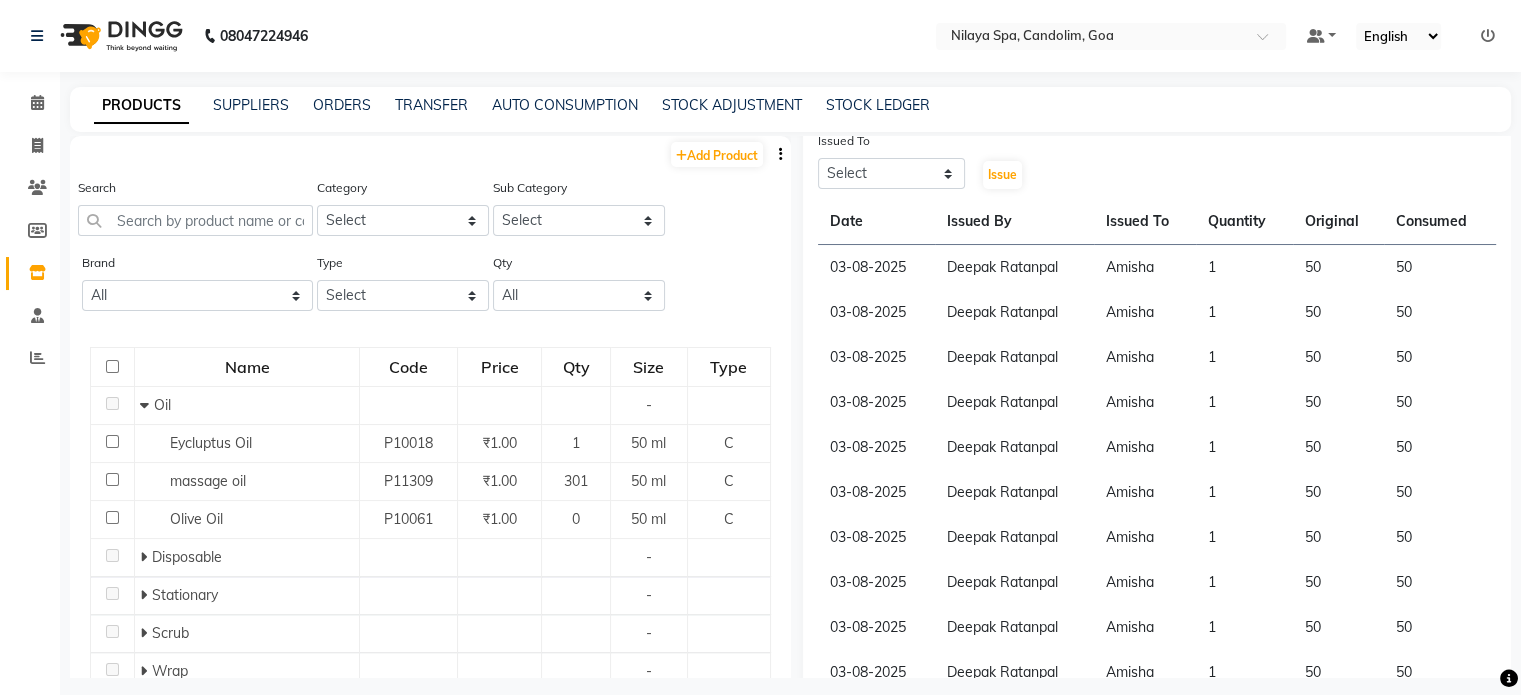 scroll, scrollTop: 382, scrollLeft: 0, axis: vertical 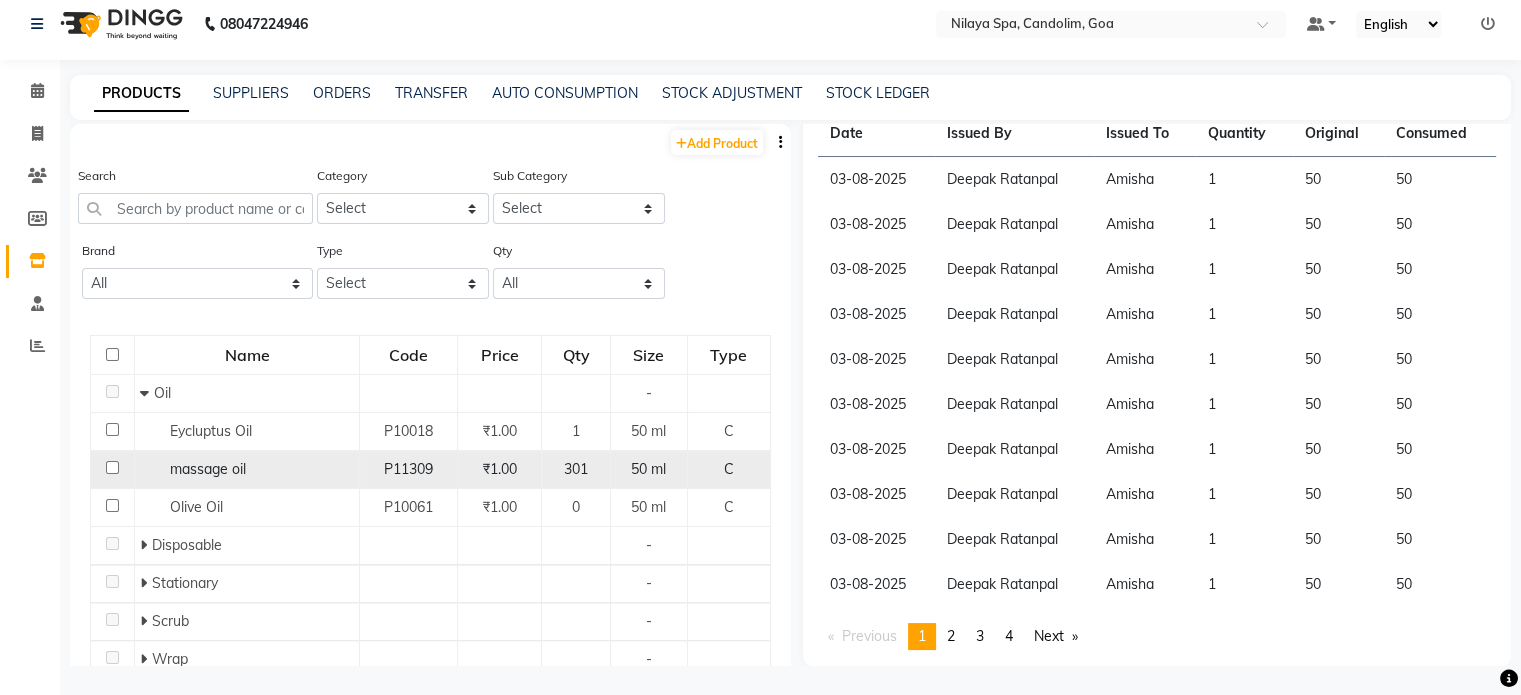 click on "massage oil" 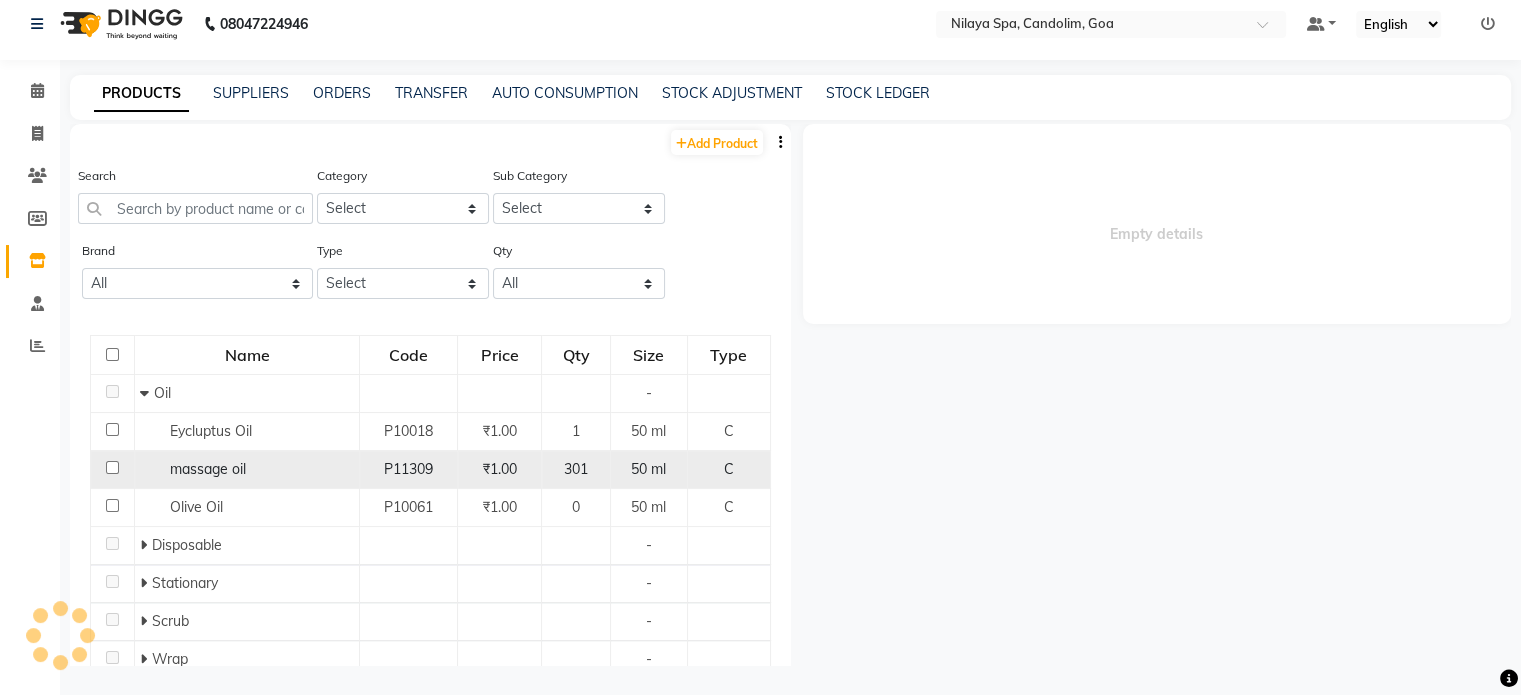 scroll, scrollTop: 0, scrollLeft: 0, axis: both 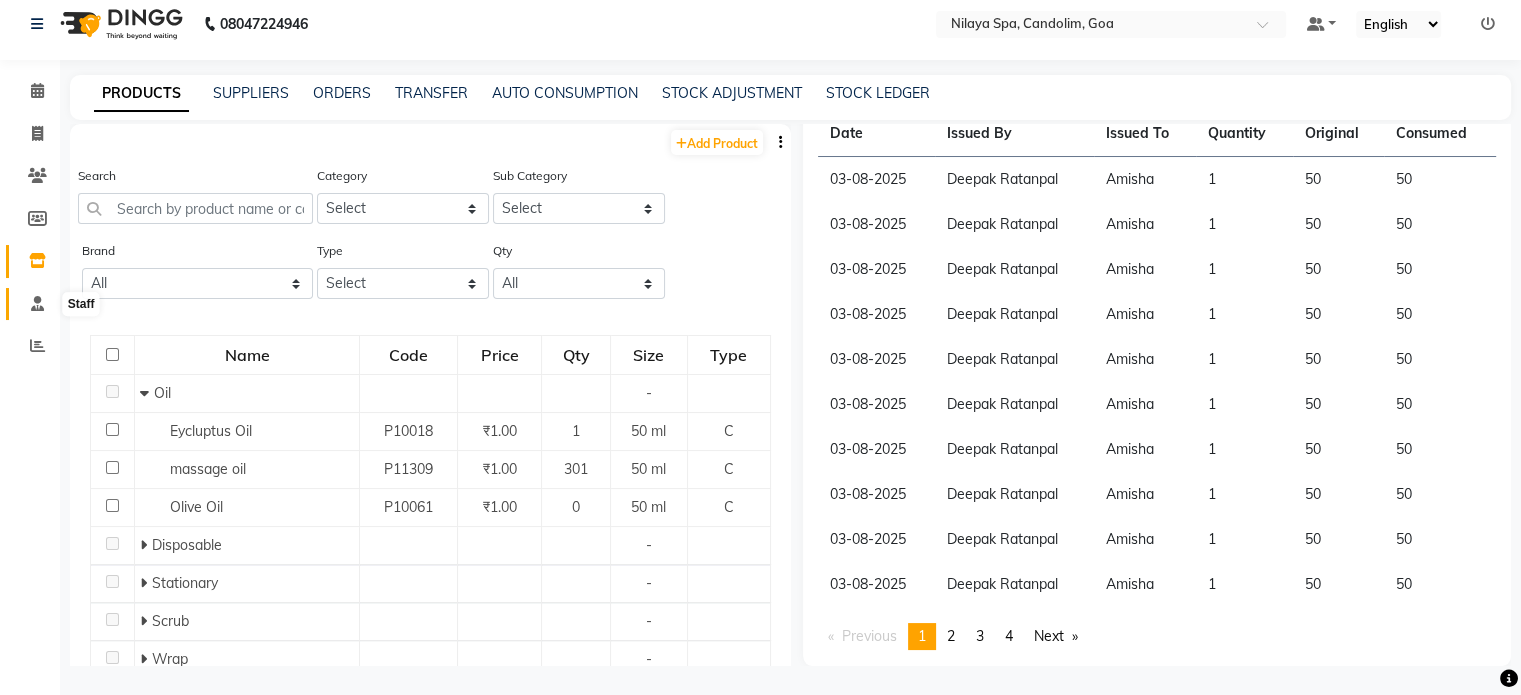 click 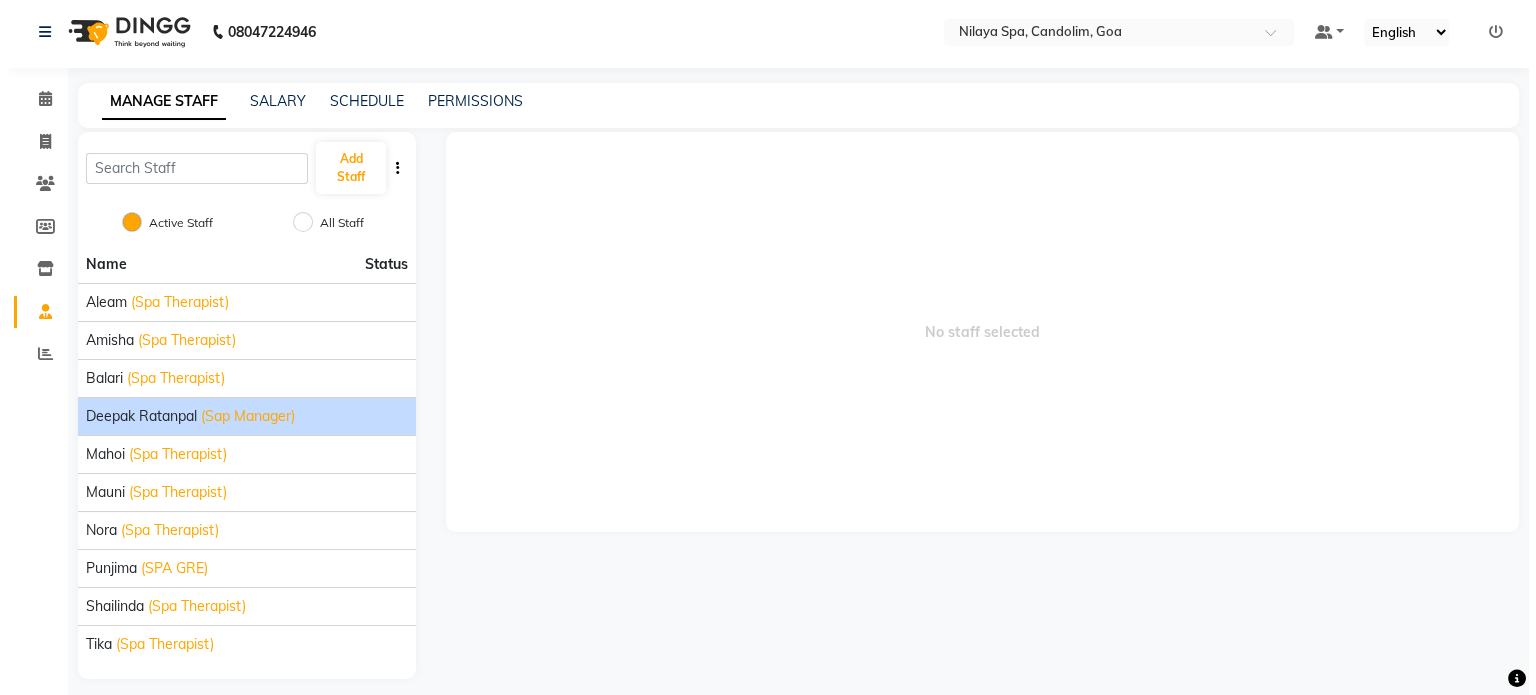 scroll, scrollTop: 0, scrollLeft: 0, axis: both 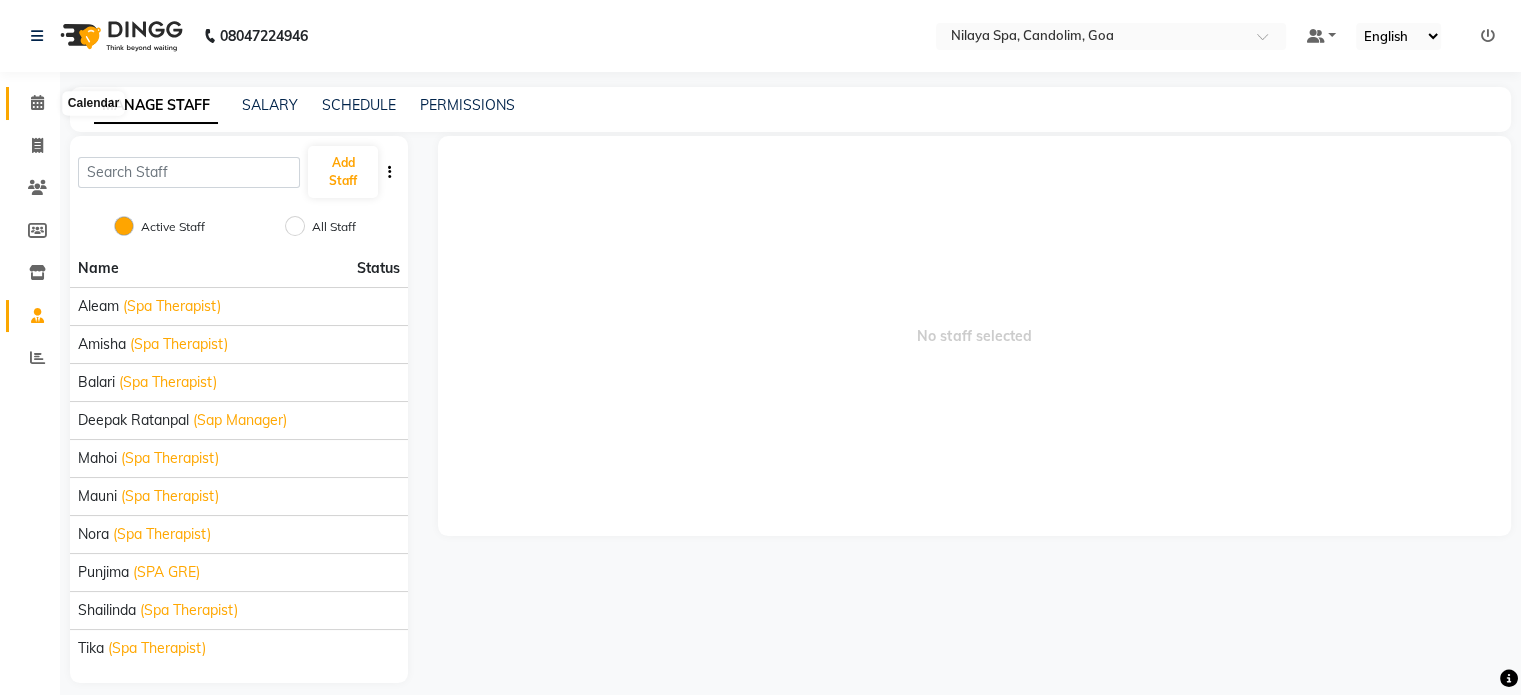 click 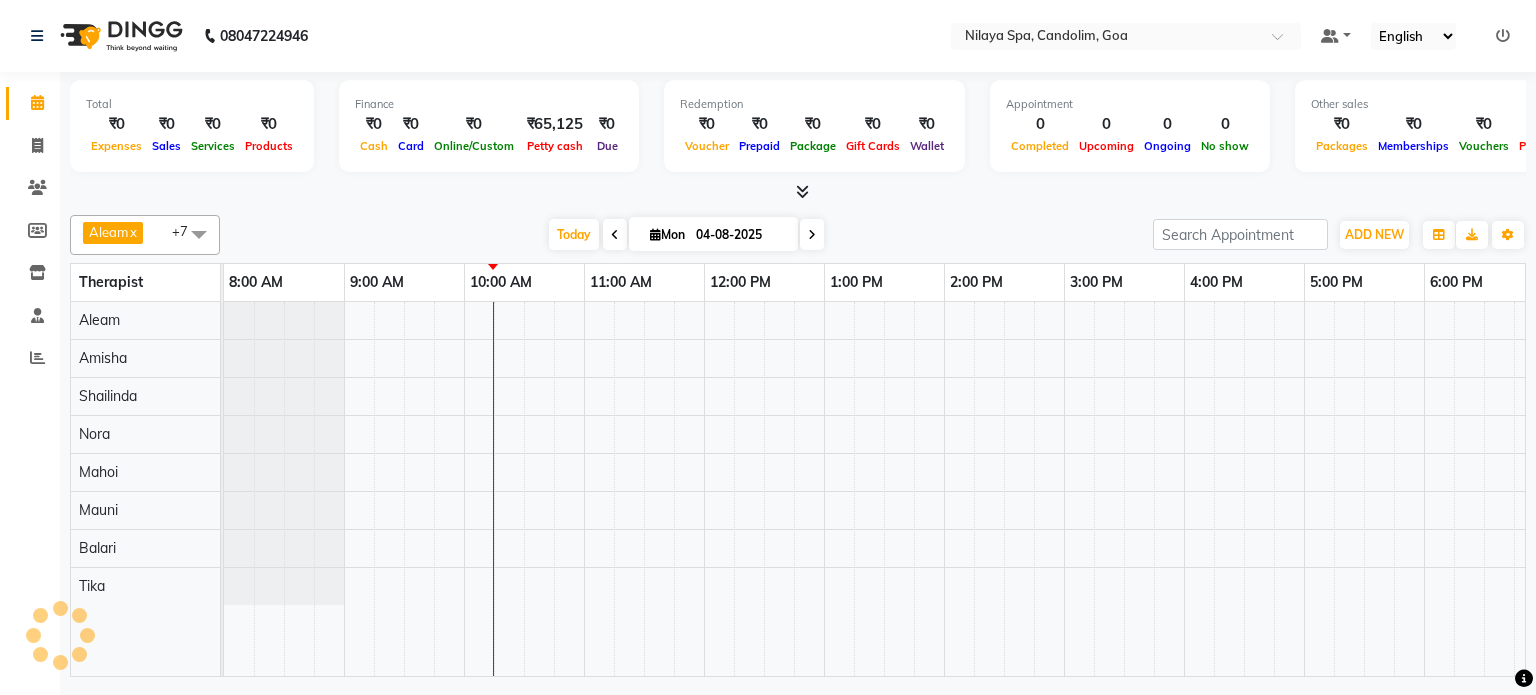 scroll, scrollTop: 0, scrollLeft: 0, axis: both 